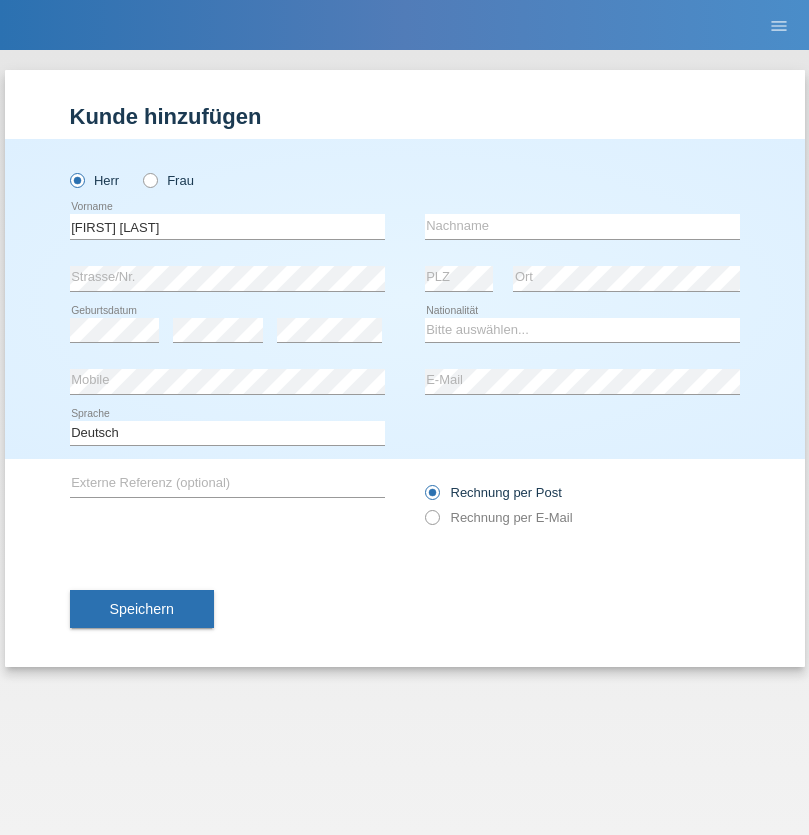 scroll, scrollTop: 0, scrollLeft: 0, axis: both 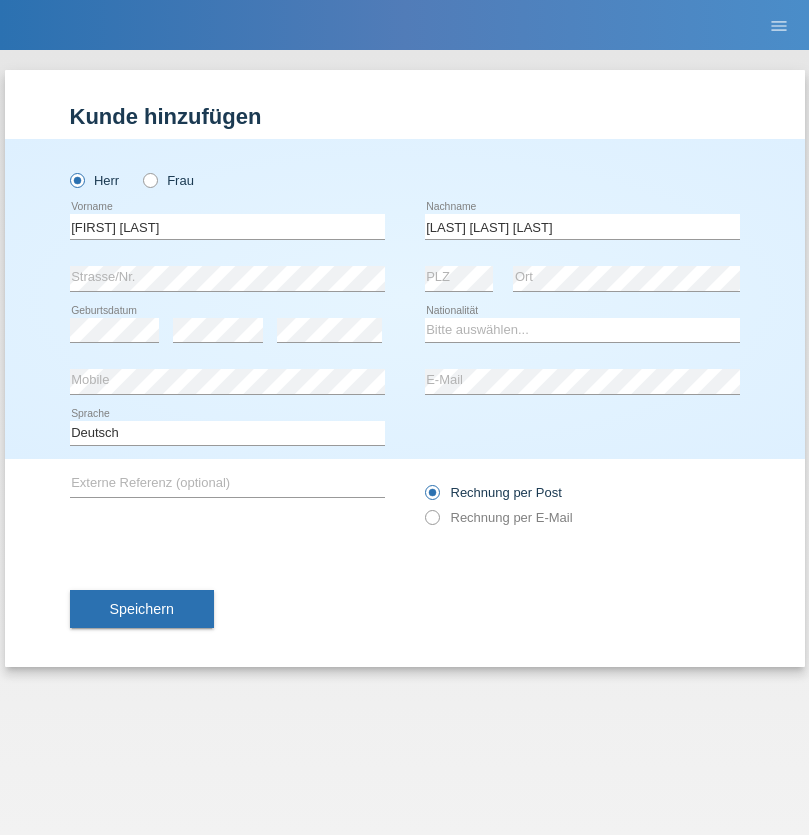 type on "[LAST] [LAST]" 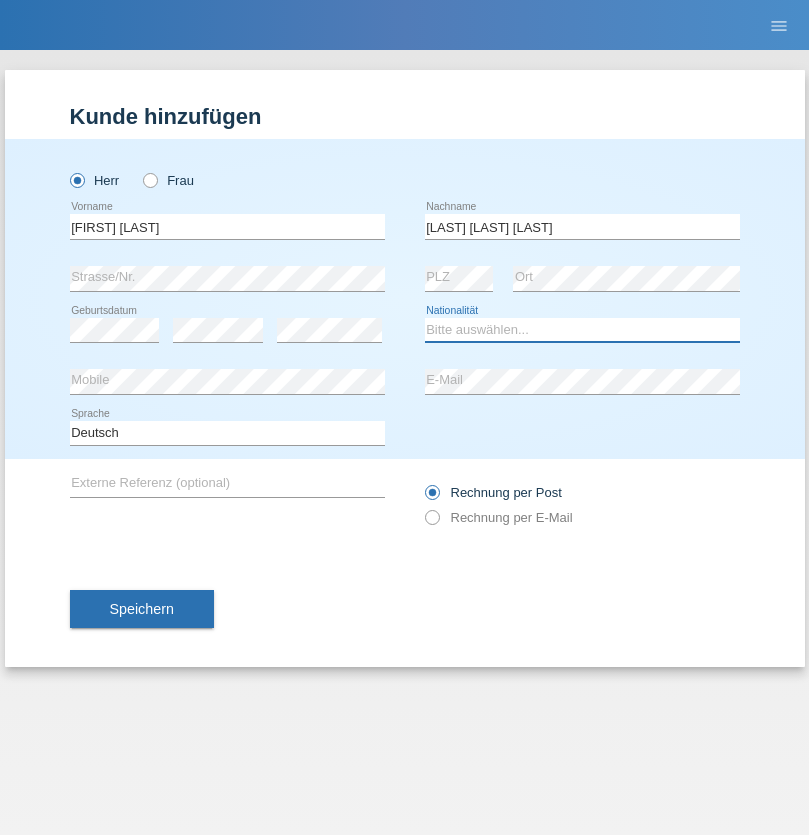 select on "PT" 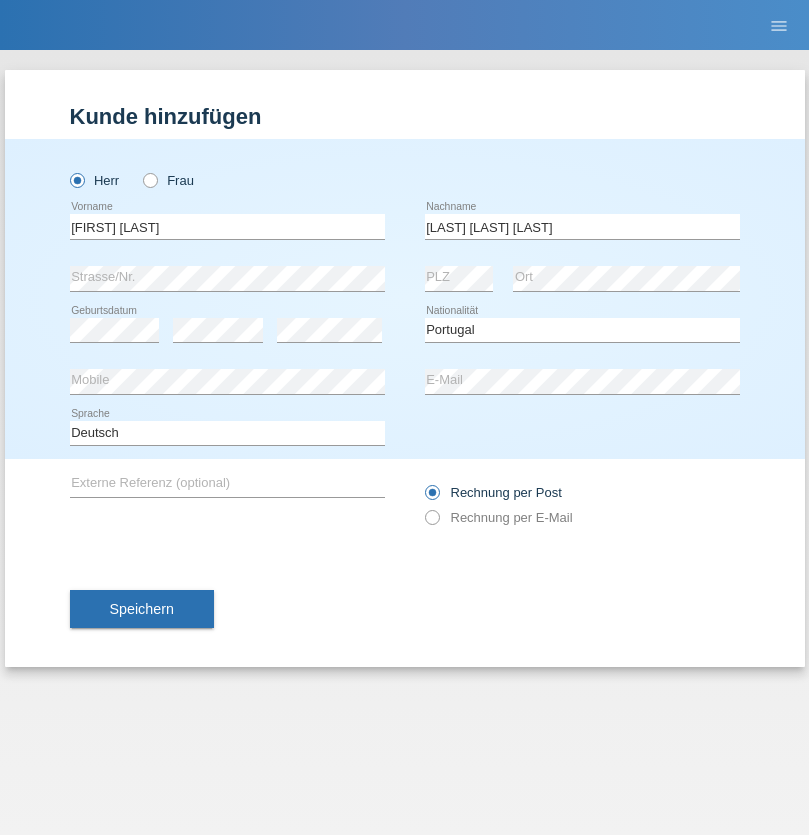 select on "C" 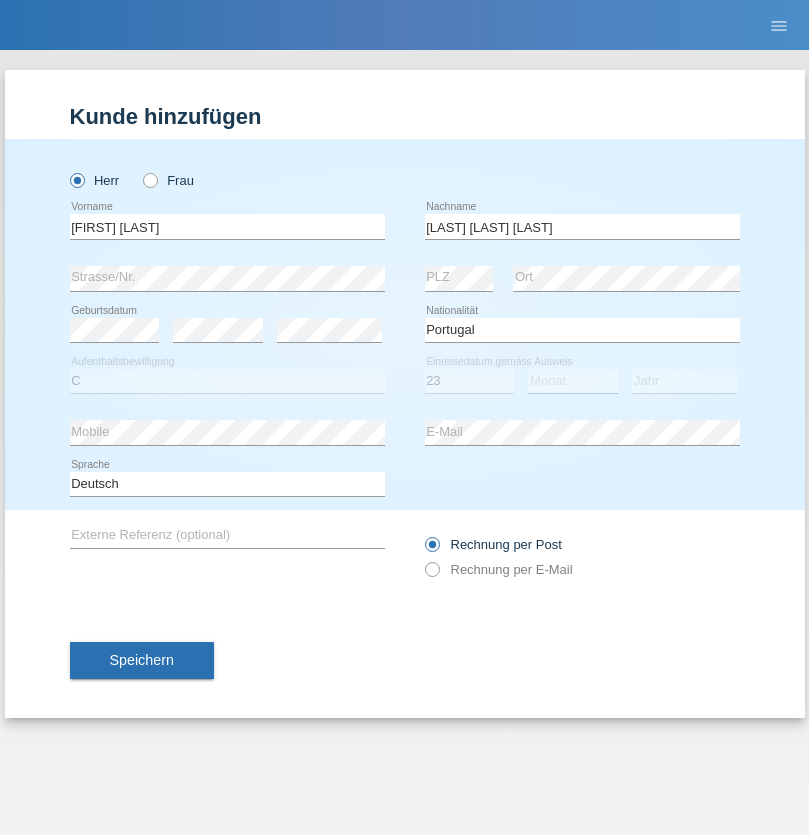 select on "05" 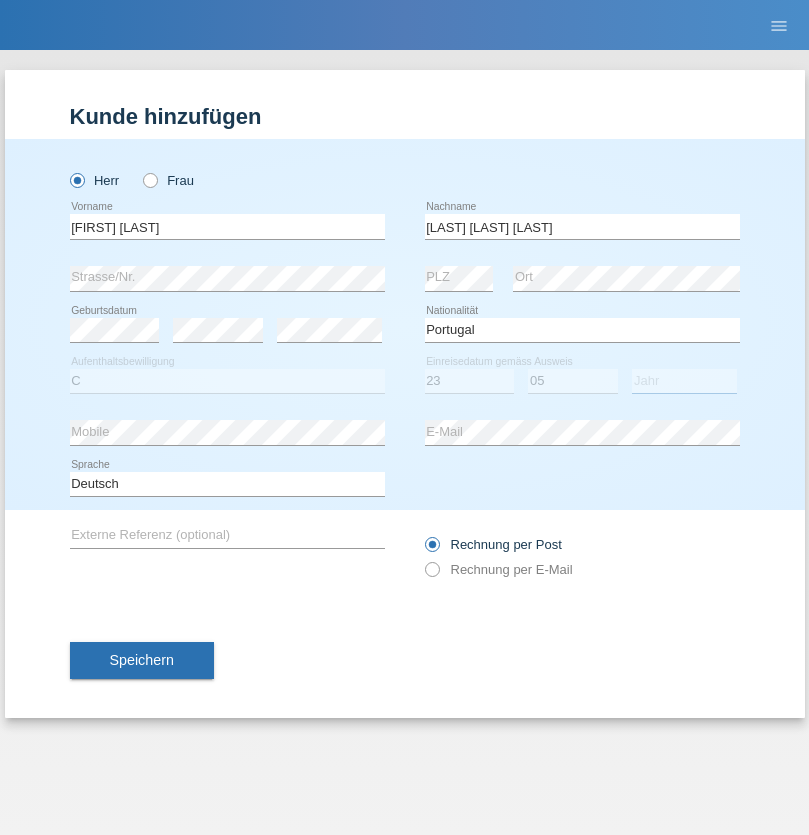 select on "2017" 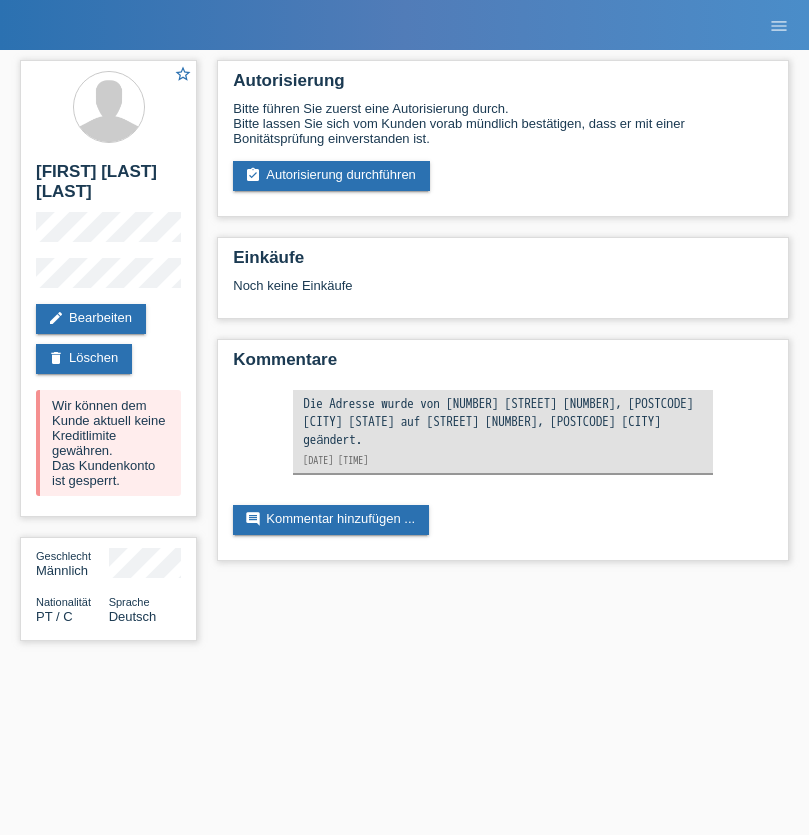 scroll, scrollTop: 0, scrollLeft: 0, axis: both 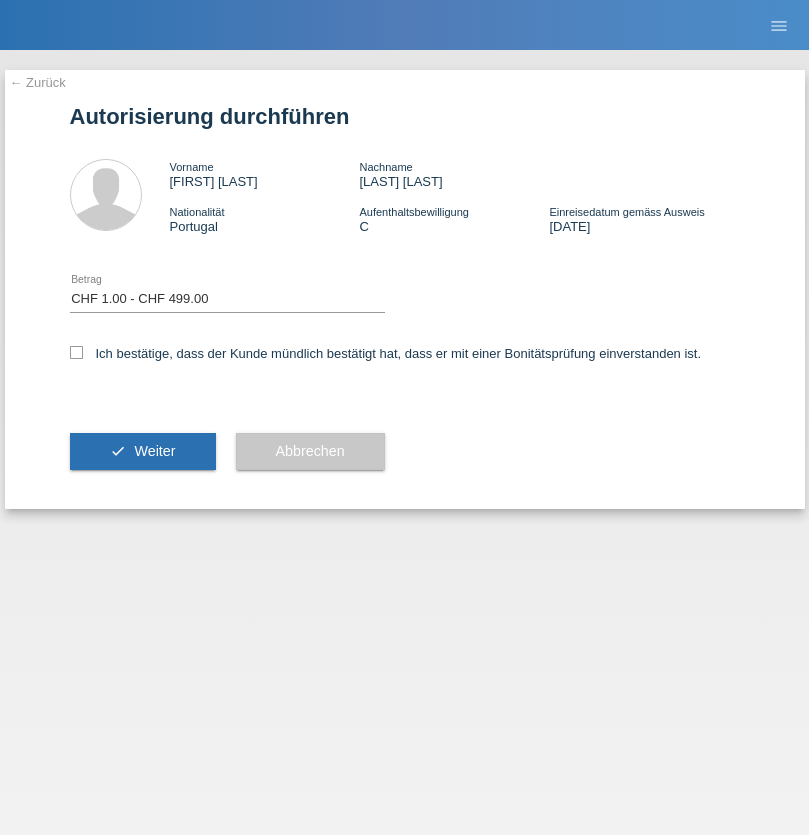 select on "1" 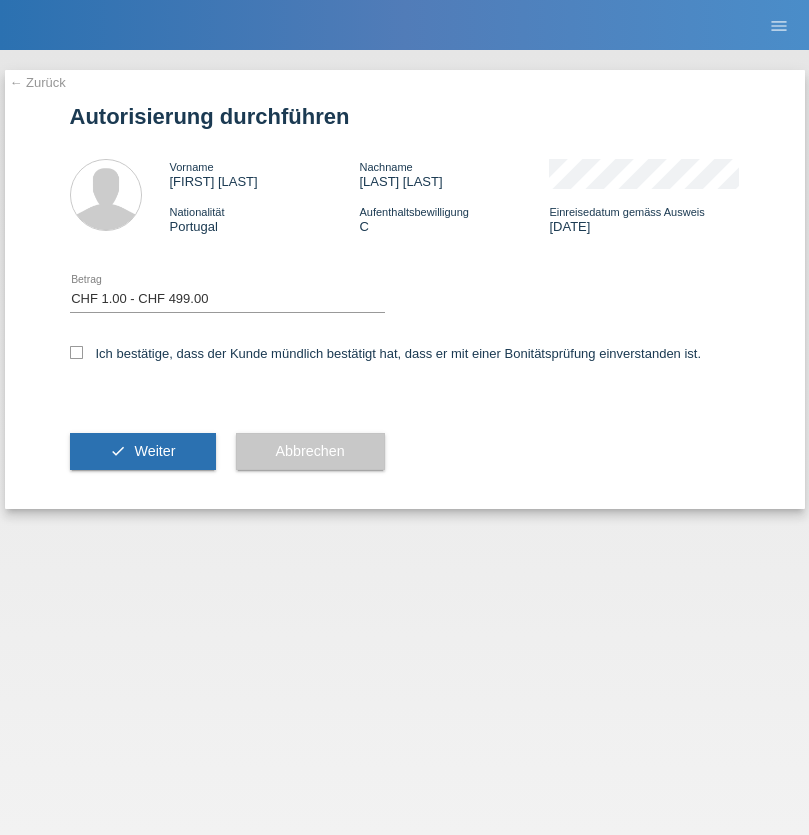 scroll, scrollTop: 0, scrollLeft: 0, axis: both 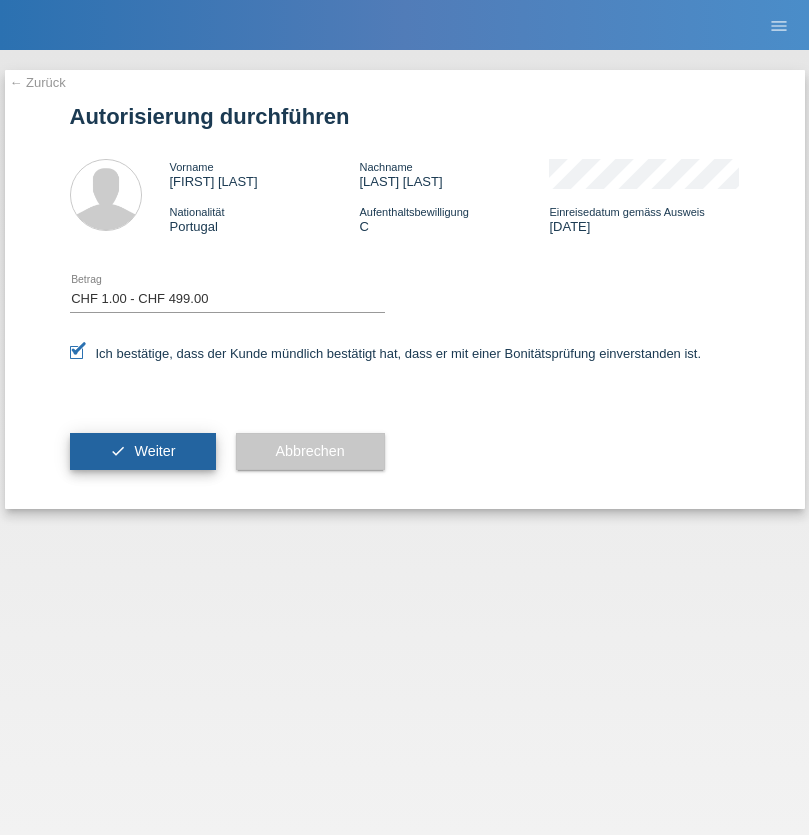 click on "Weiter" at bounding box center [154, 451] 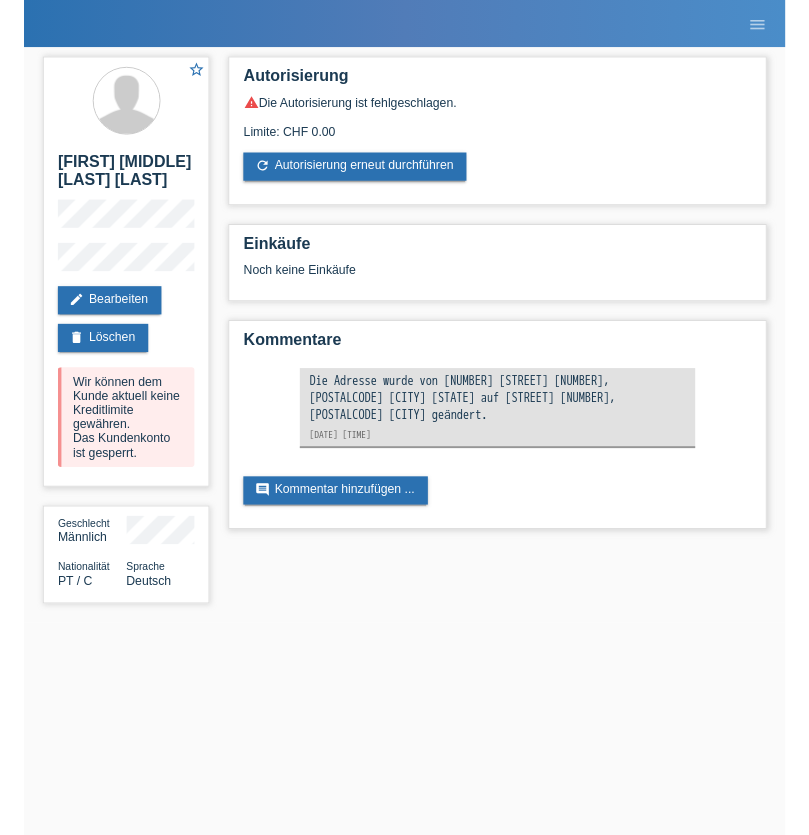 scroll, scrollTop: 0, scrollLeft: 0, axis: both 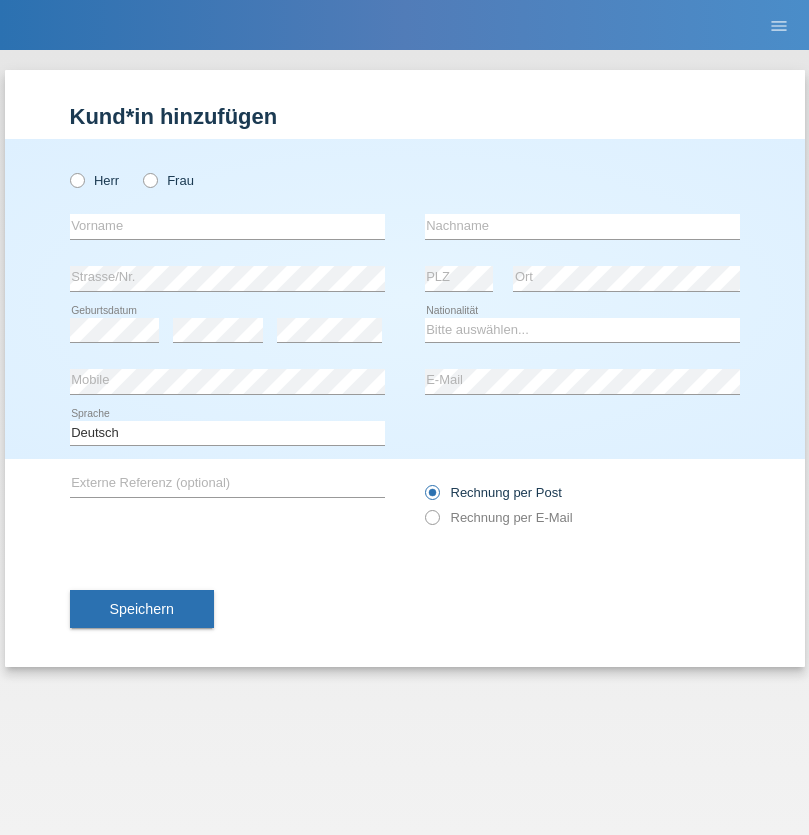radio on "true" 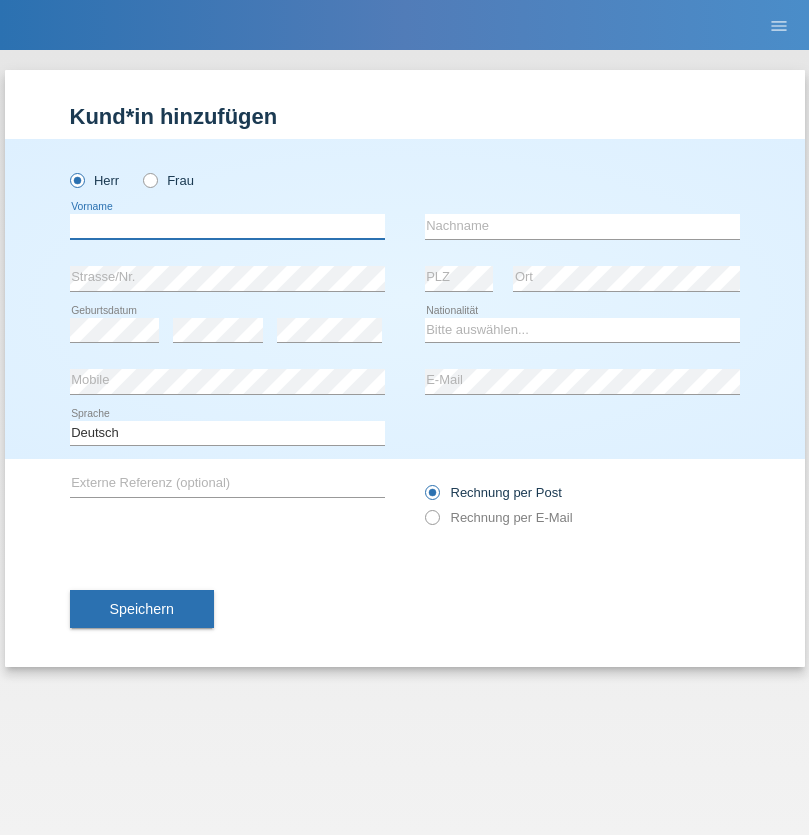 click at bounding box center [227, 226] 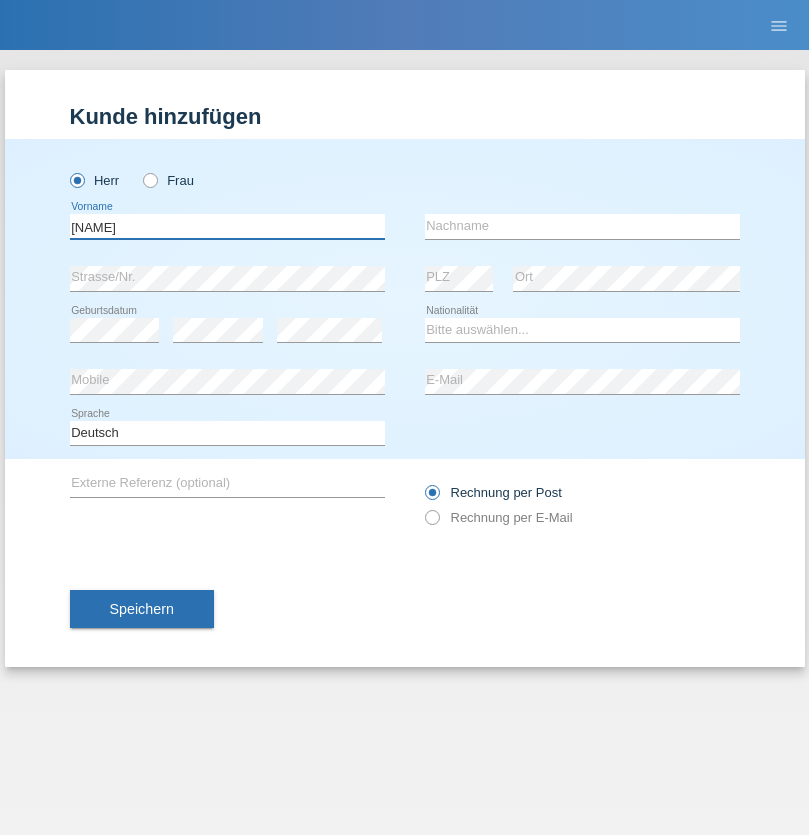 type on "Thomas" 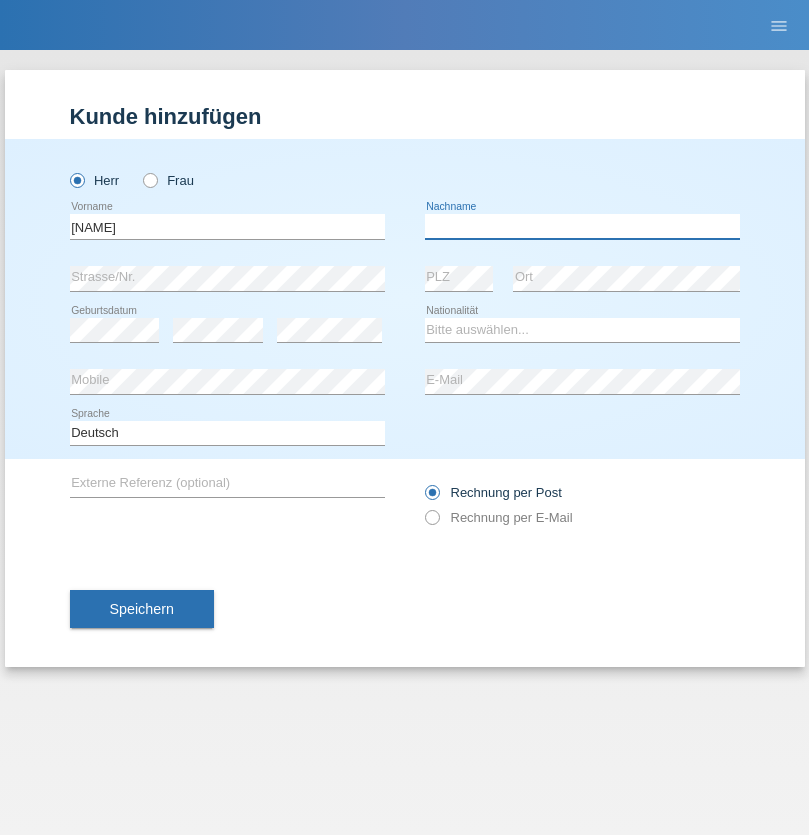 click at bounding box center [582, 226] 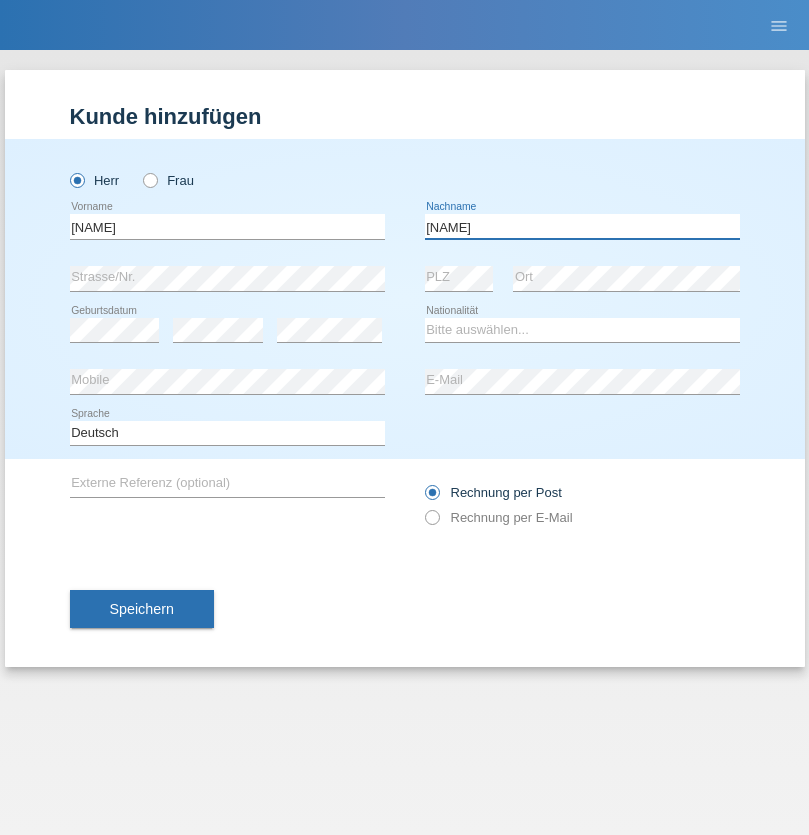 type on "Berger" 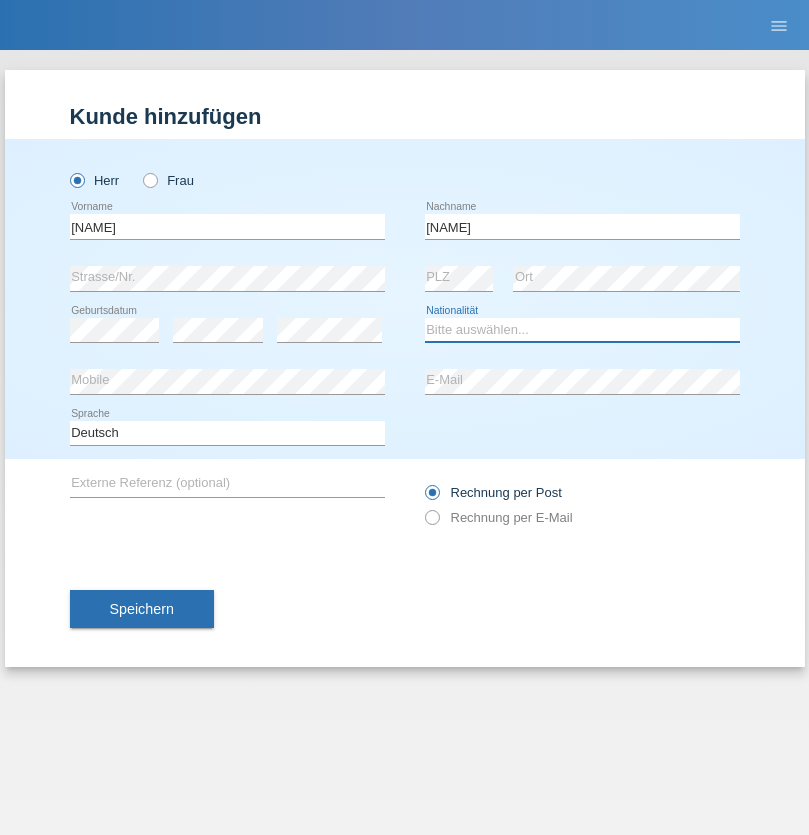 select on "CH" 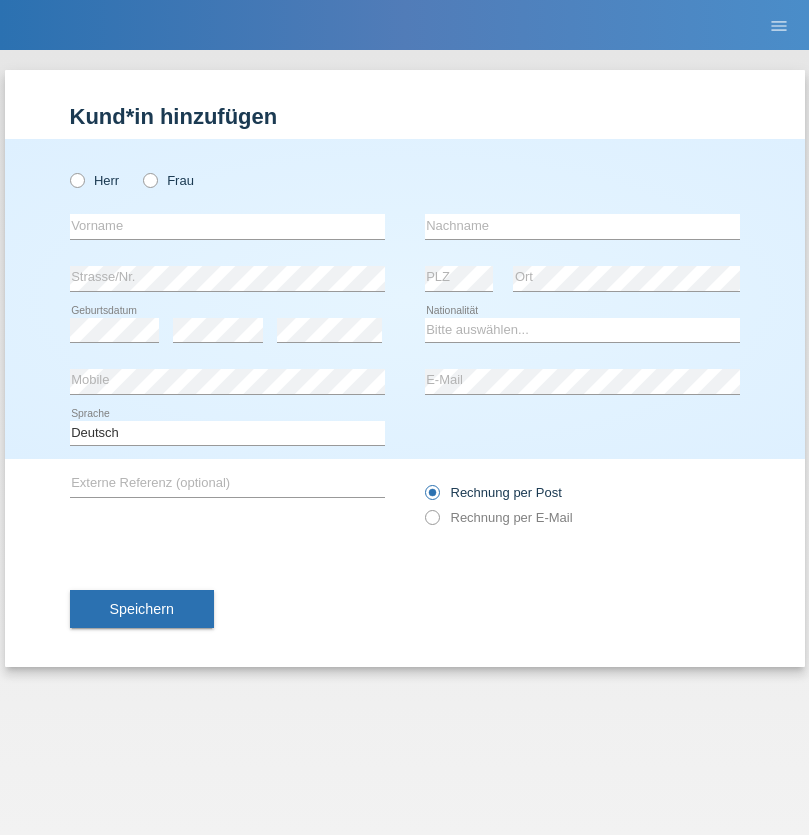 scroll, scrollTop: 0, scrollLeft: 0, axis: both 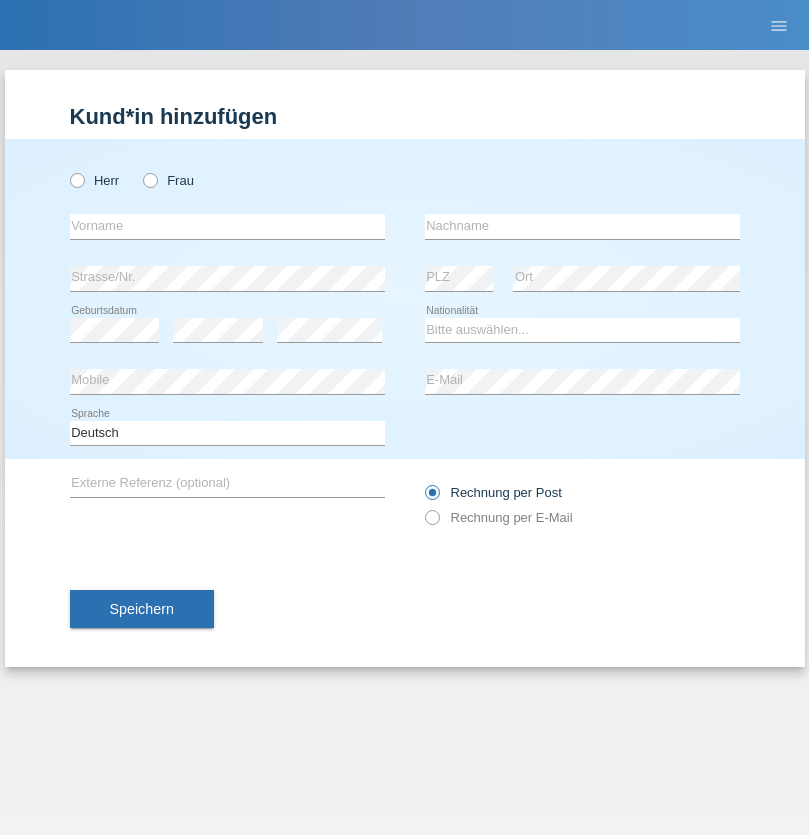 radio on "true" 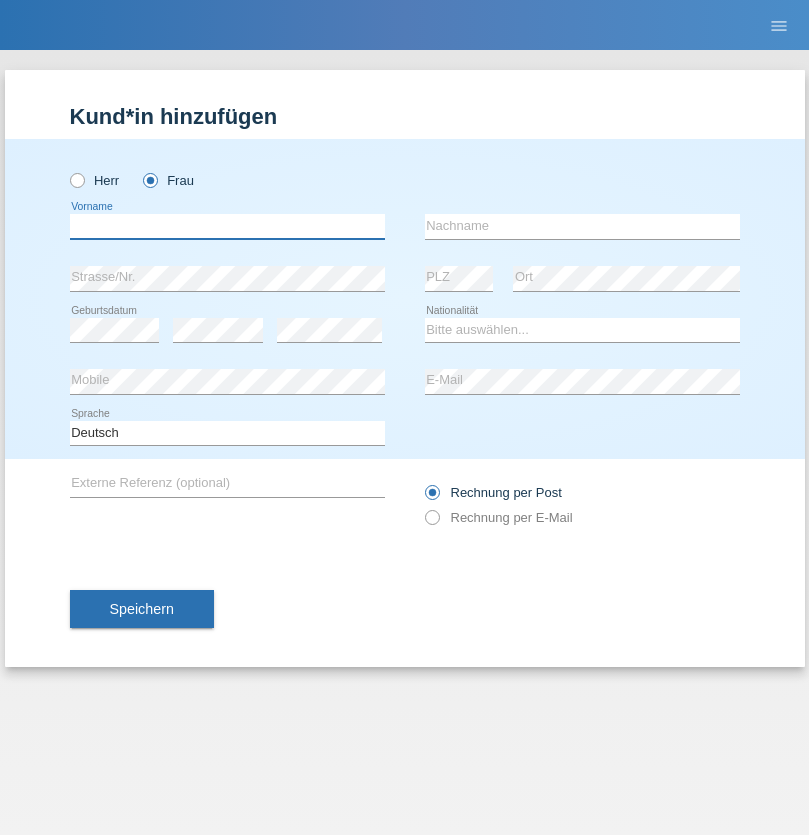 click at bounding box center (227, 226) 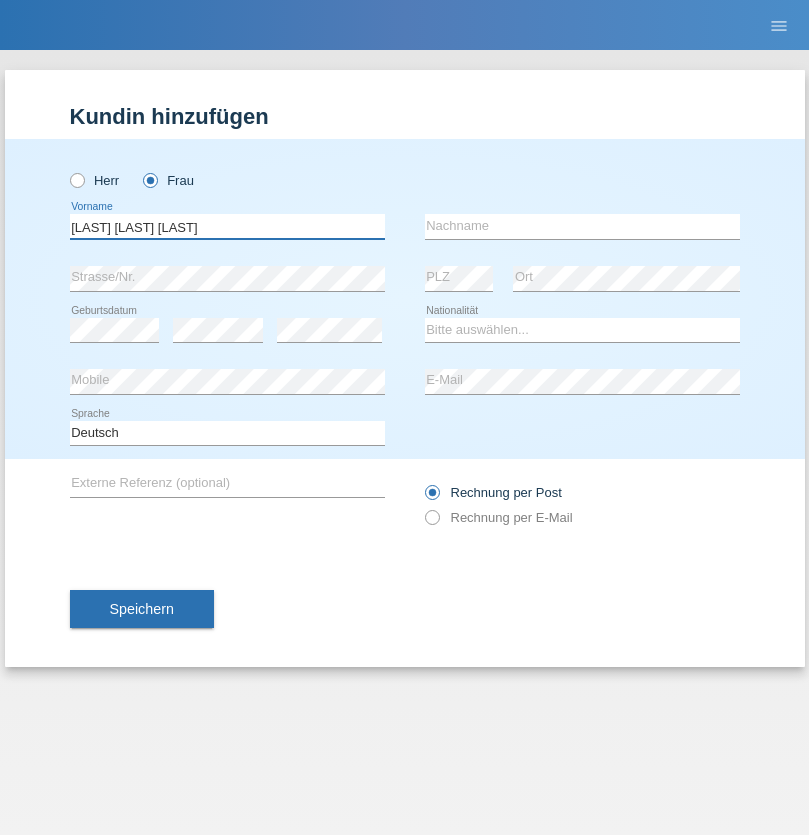 type on "Teixeira da Silva Moço" 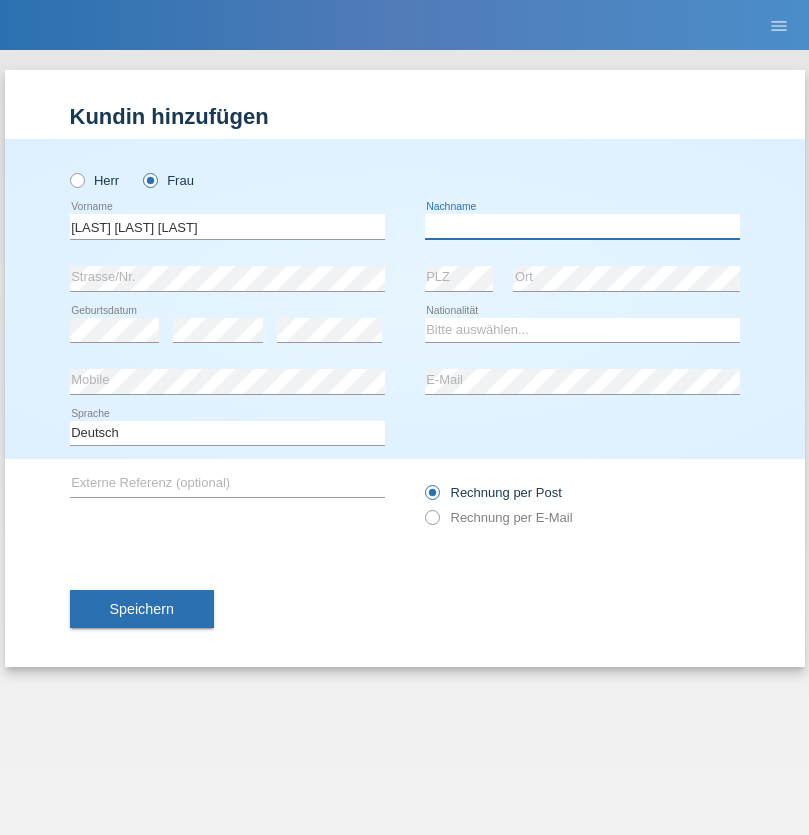 click at bounding box center (582, 226) 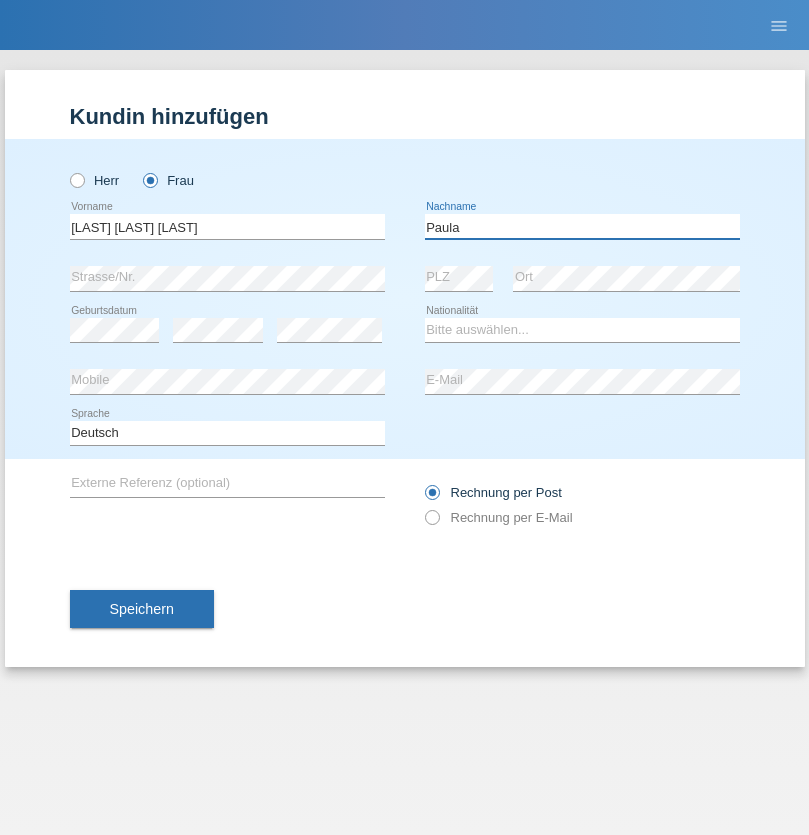 type on "Paula" 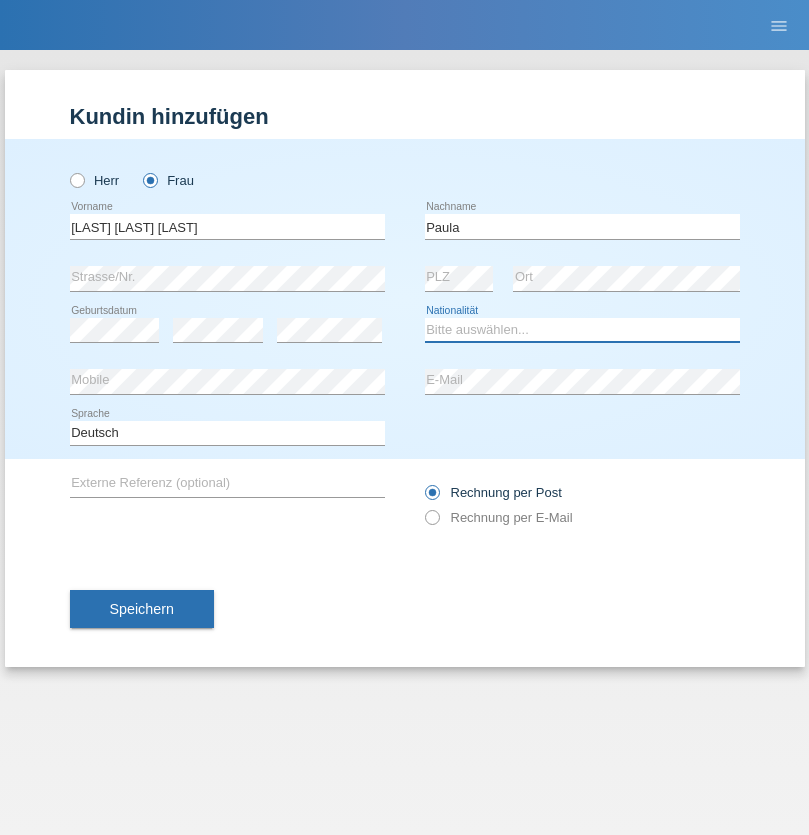 select on "PT" 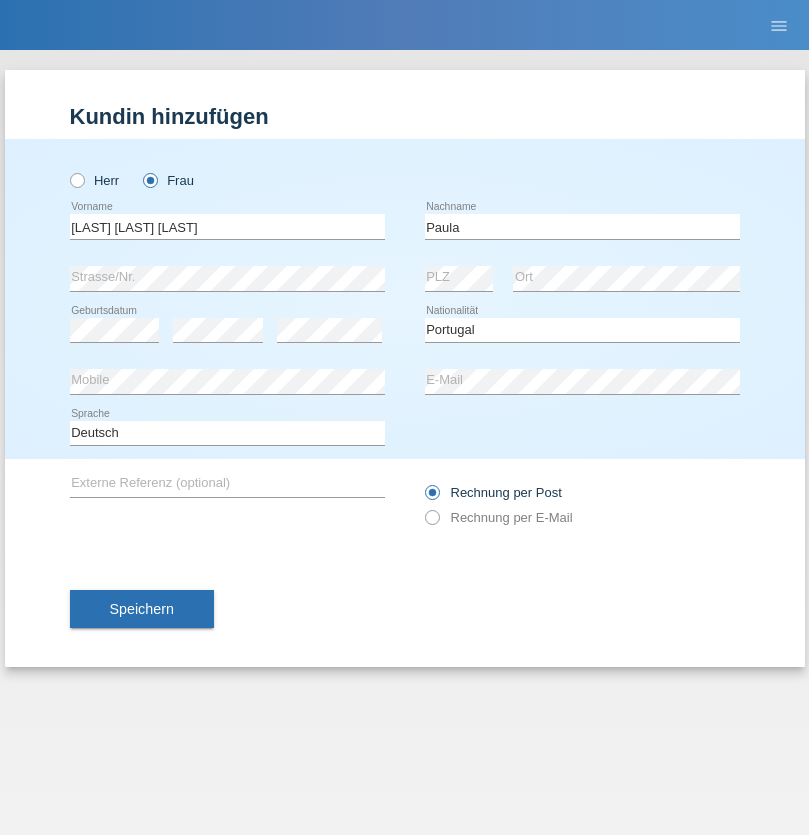 select on "C" 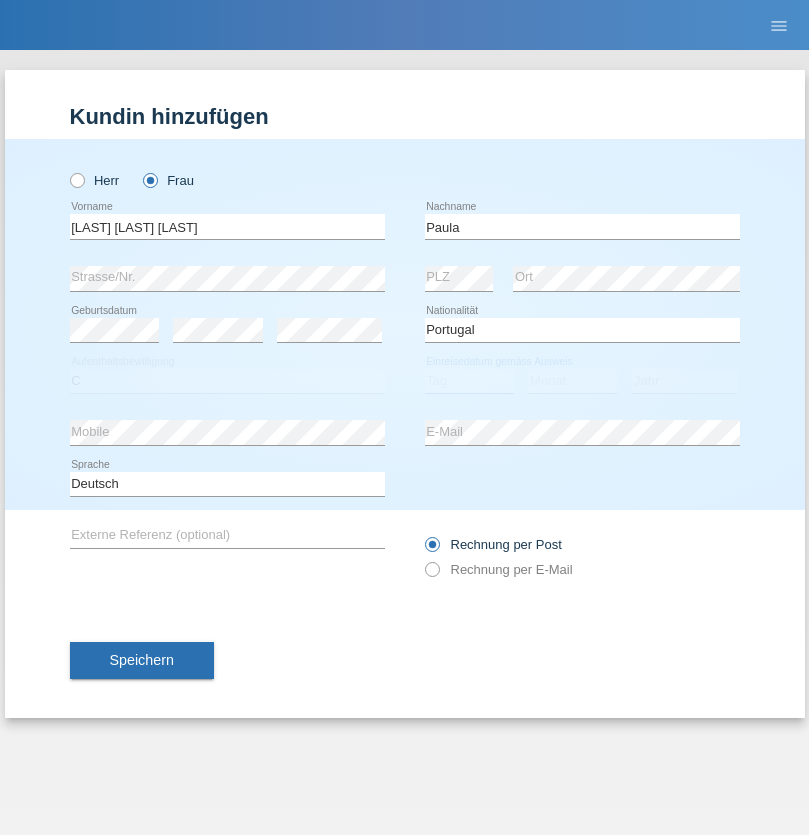 select on "28" 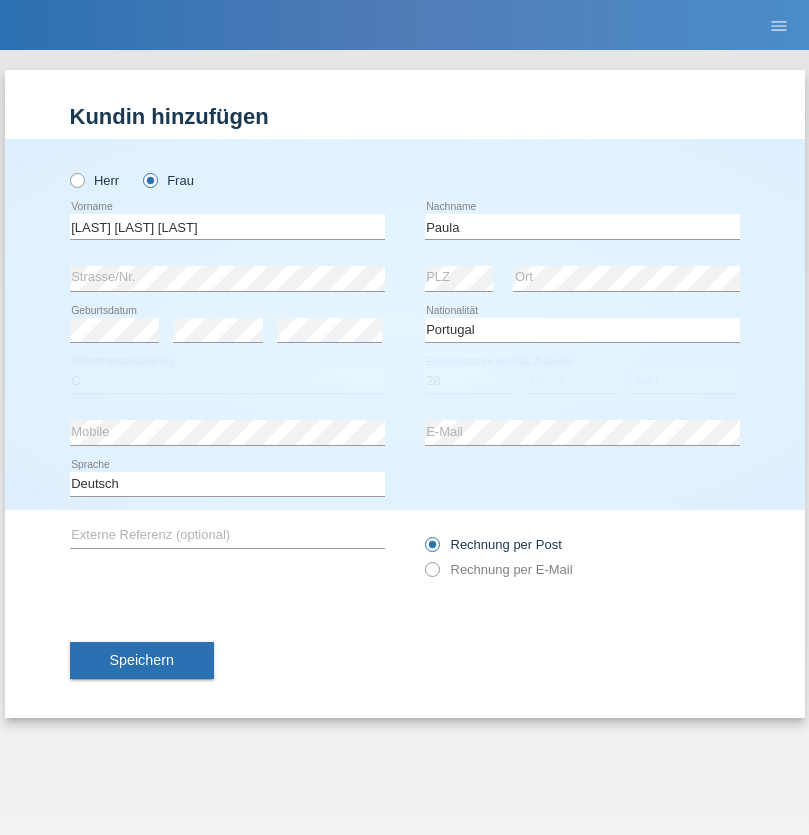 select on "03" 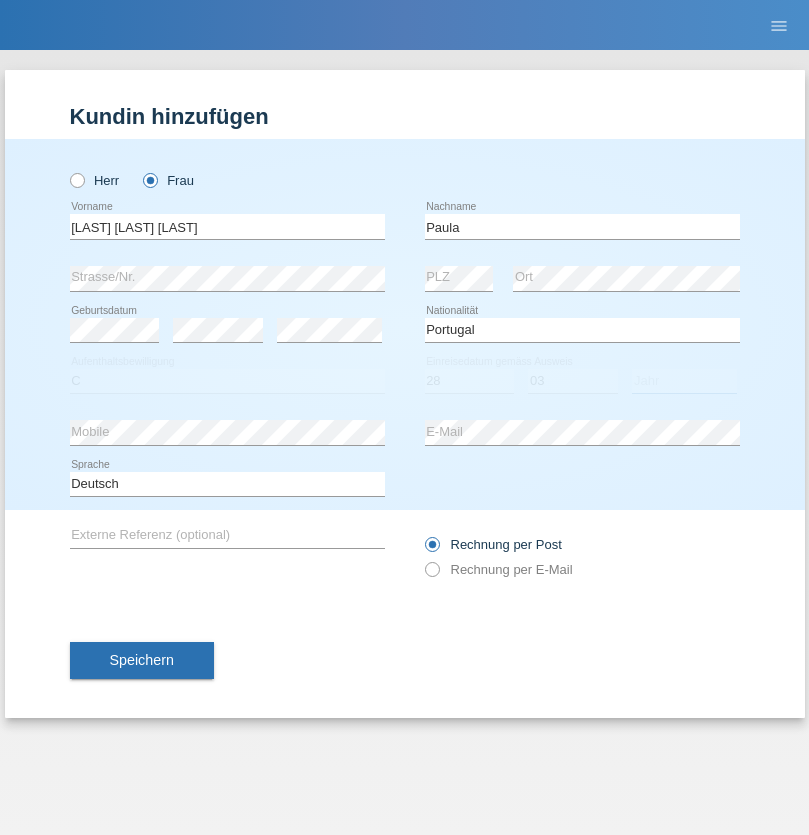 select on "2005" 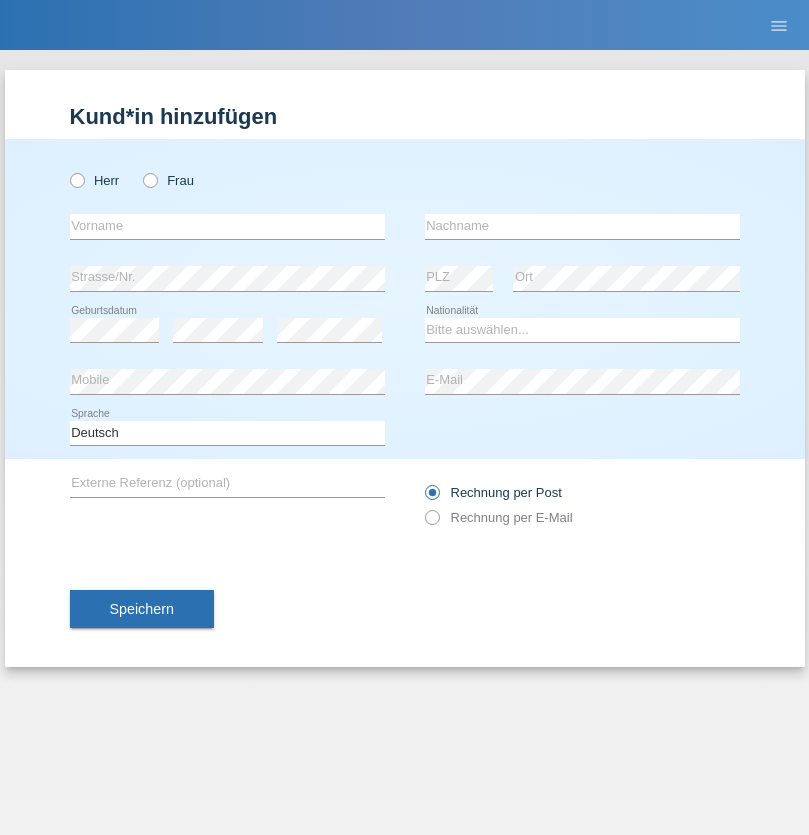 scroll, scrollTop: 0, scrollLeft: 0, axis: both 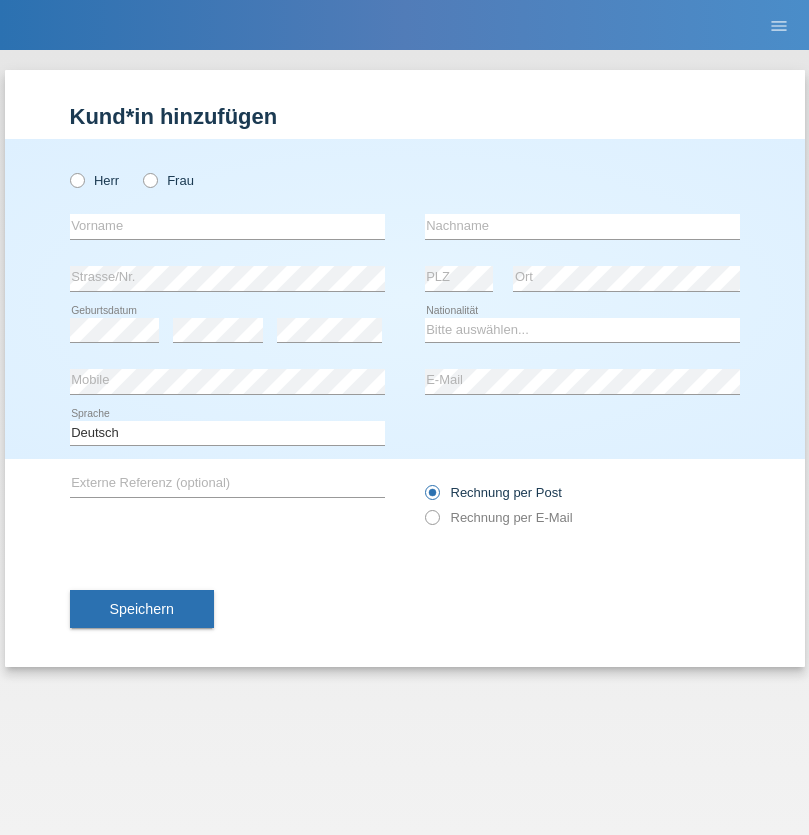 radio on "true" 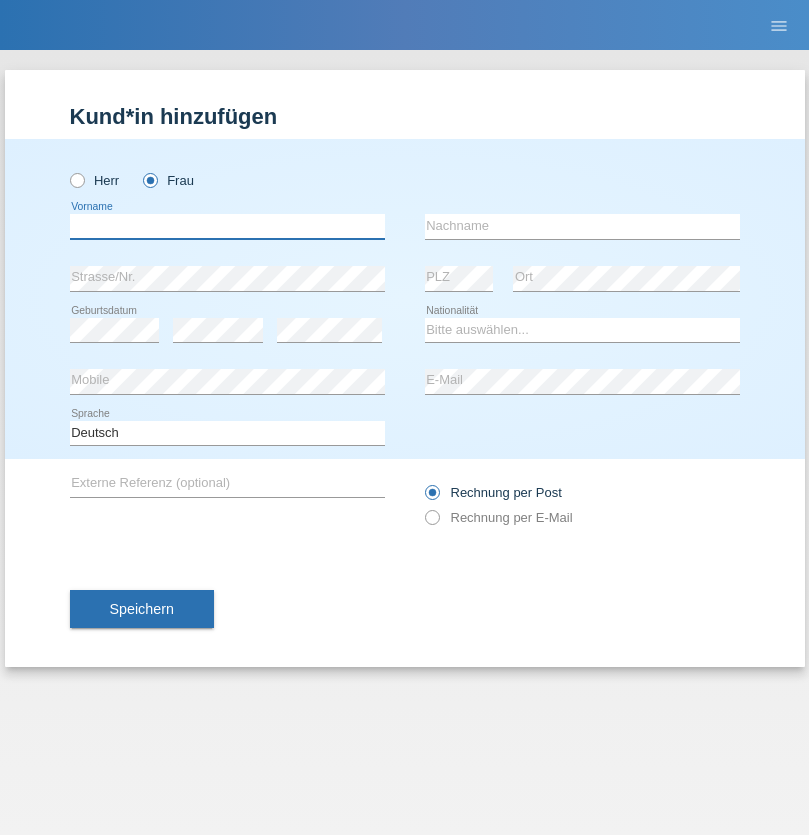 click at bounding box center (227, 226) 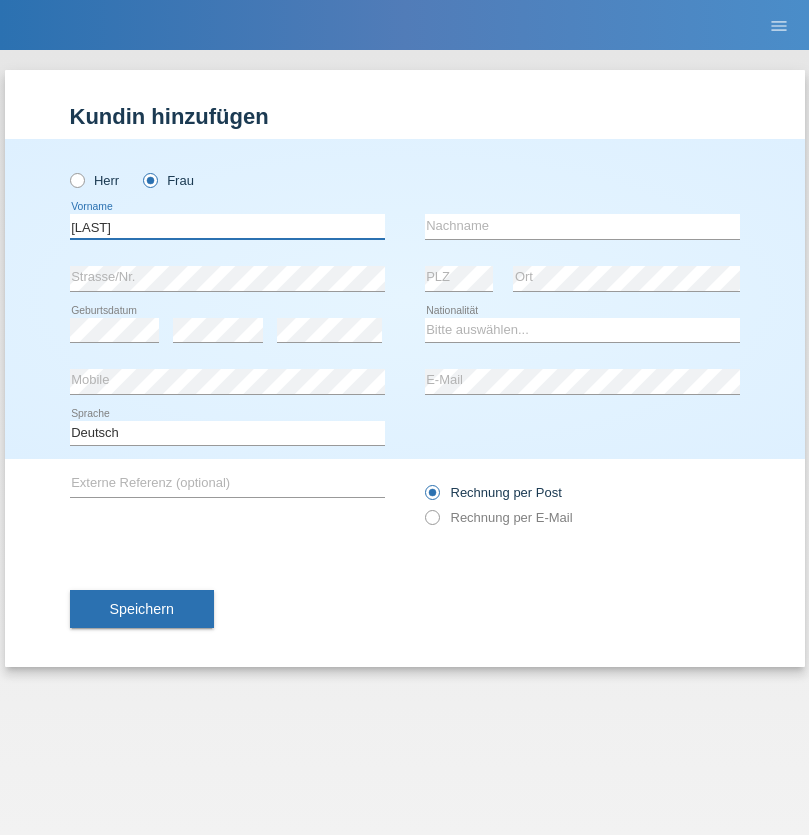 type on "Sadia" 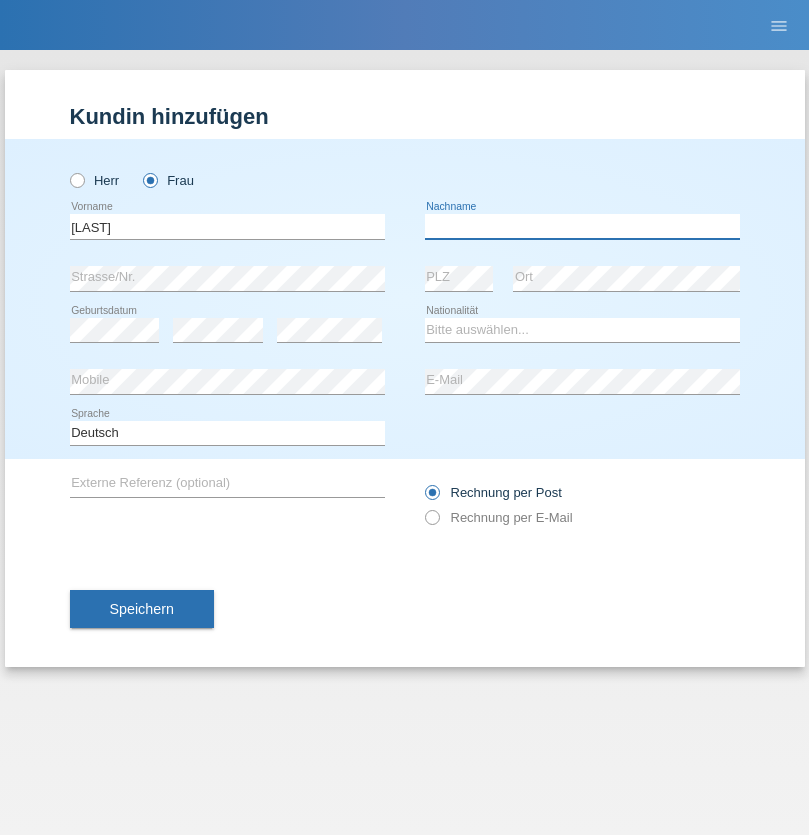 click at bounding box center [582, 226] 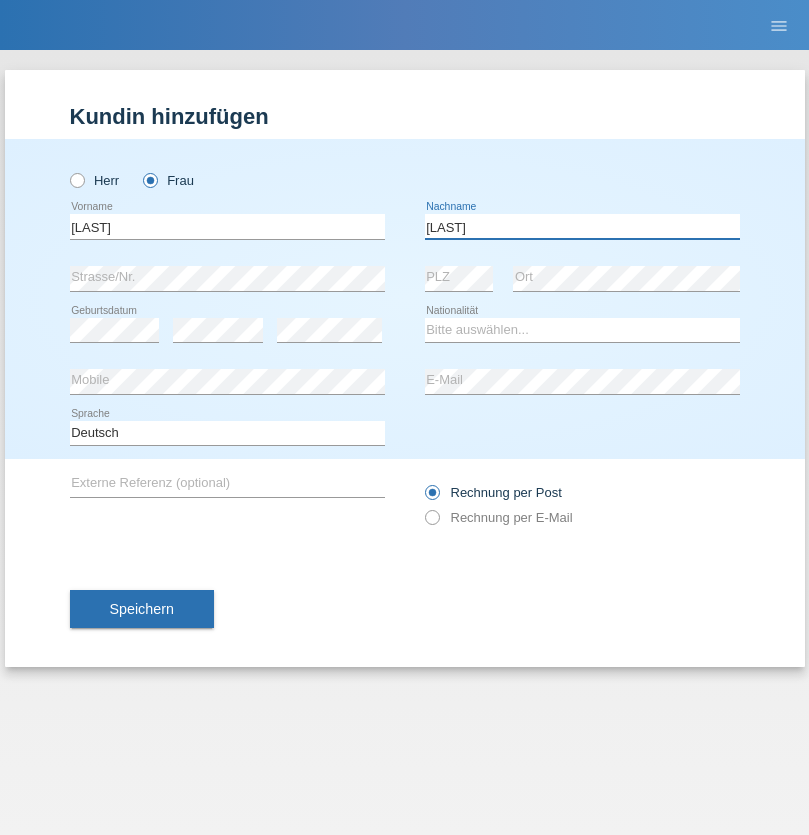type on "Nejmaoui" 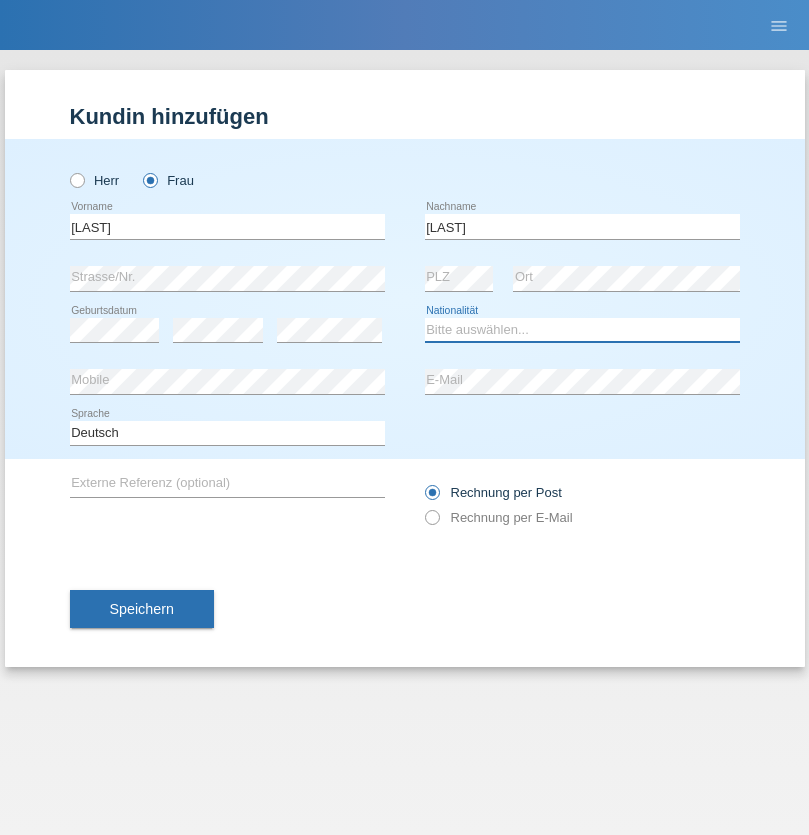 select on "MA" 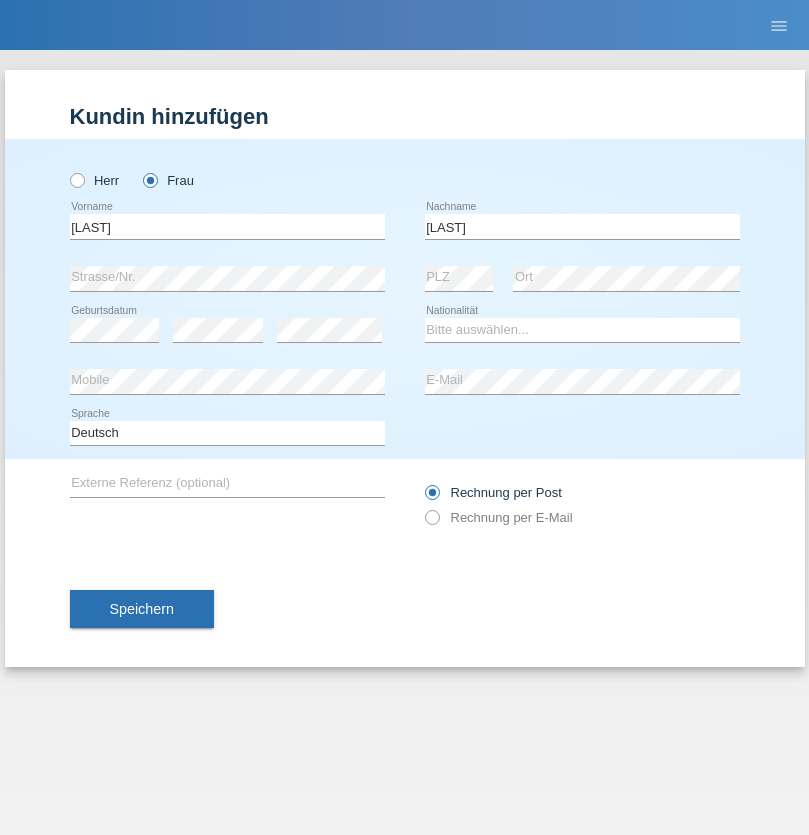select on "C" 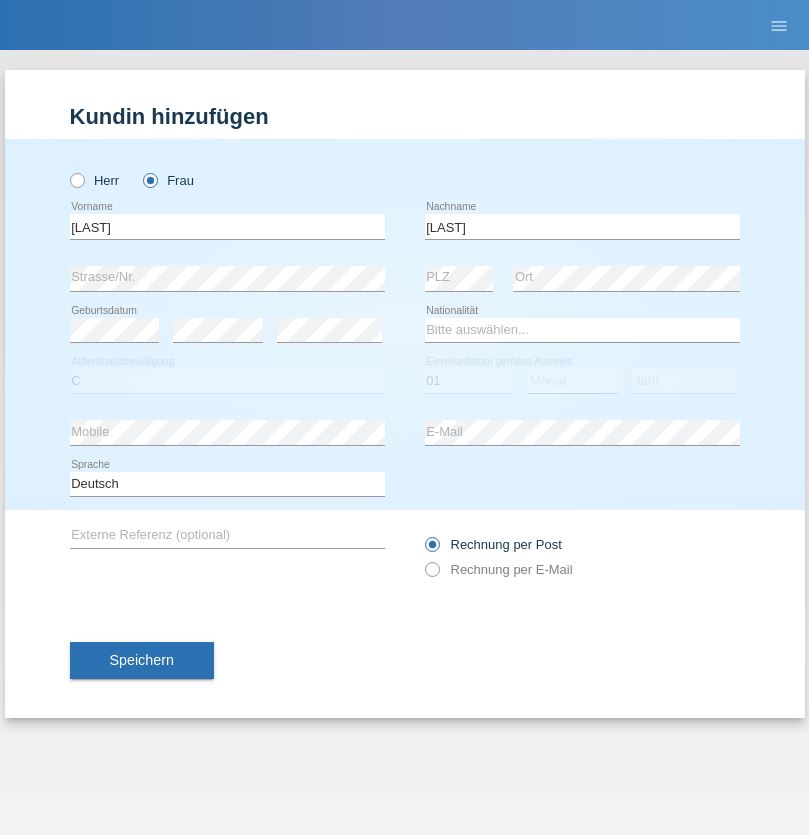 select on "06" 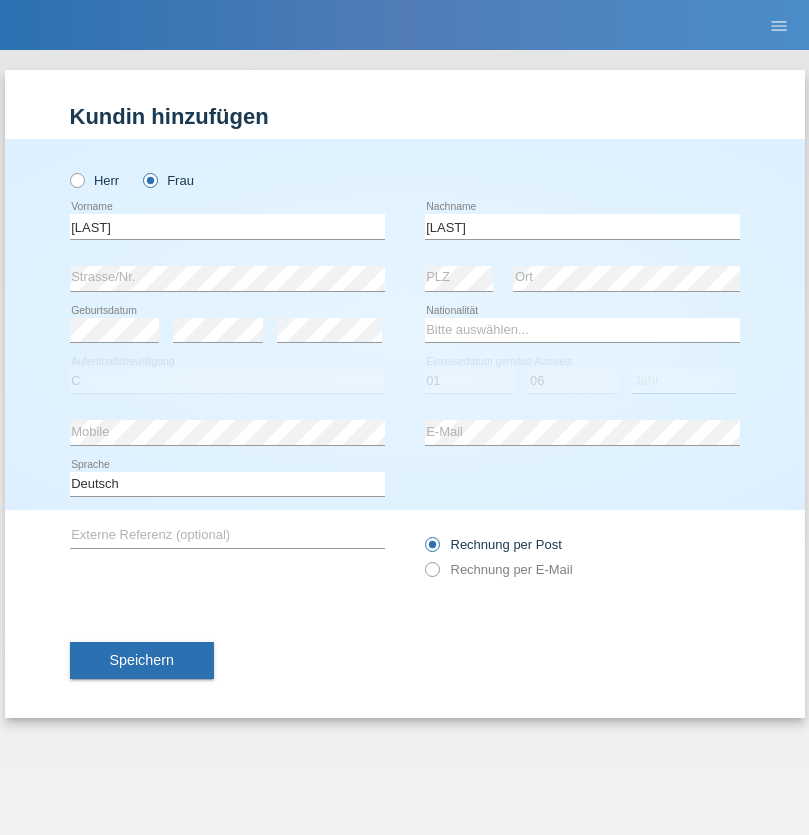 select on "1964" 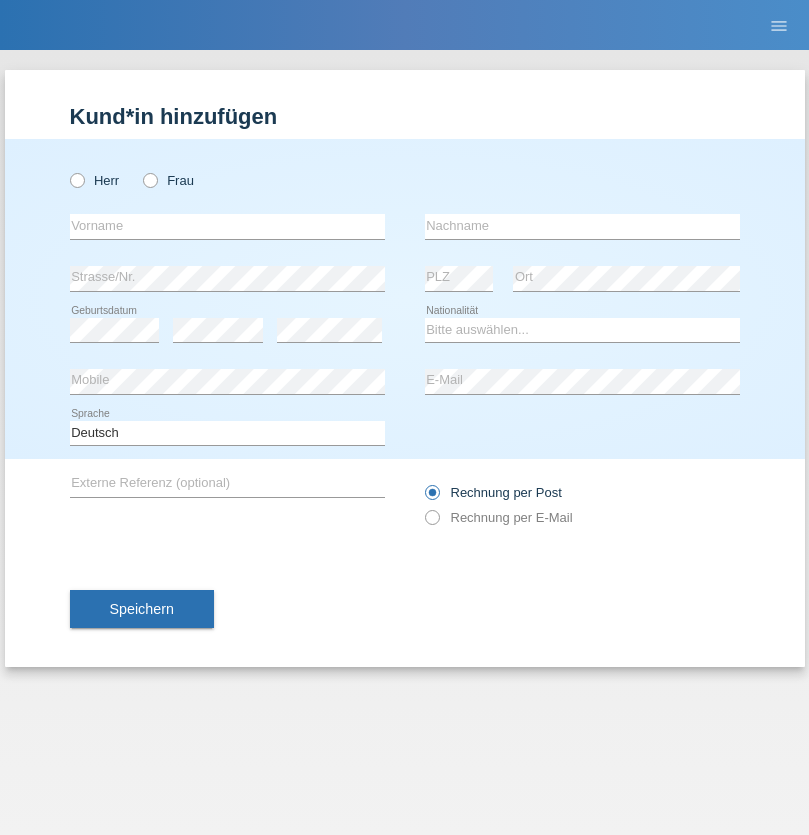 scroll, scrollTop: 0, scrollLeft: 0, axis: both 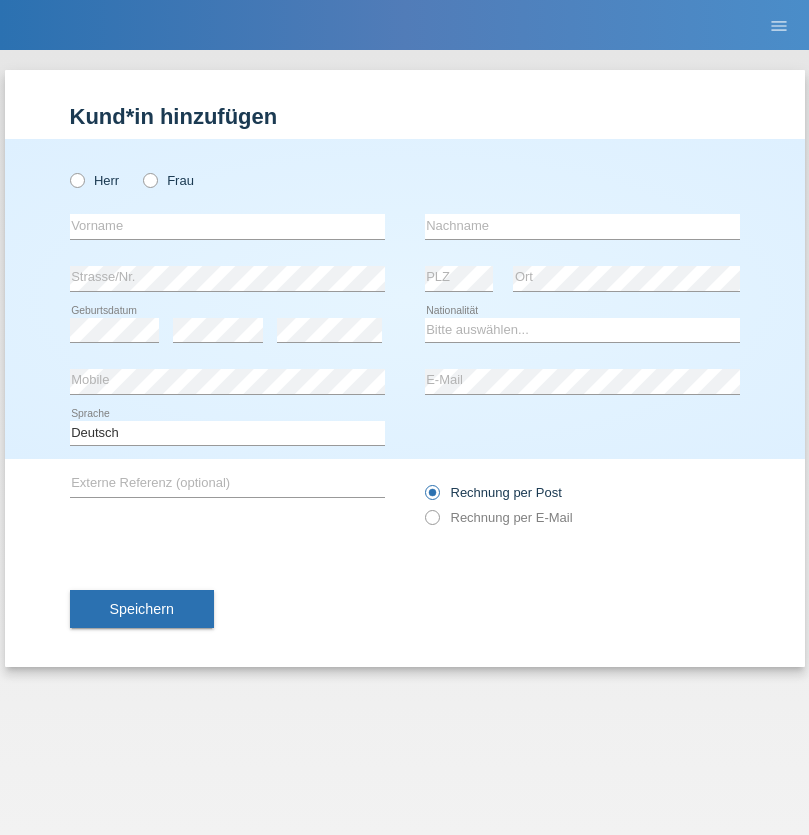 radio on "true" 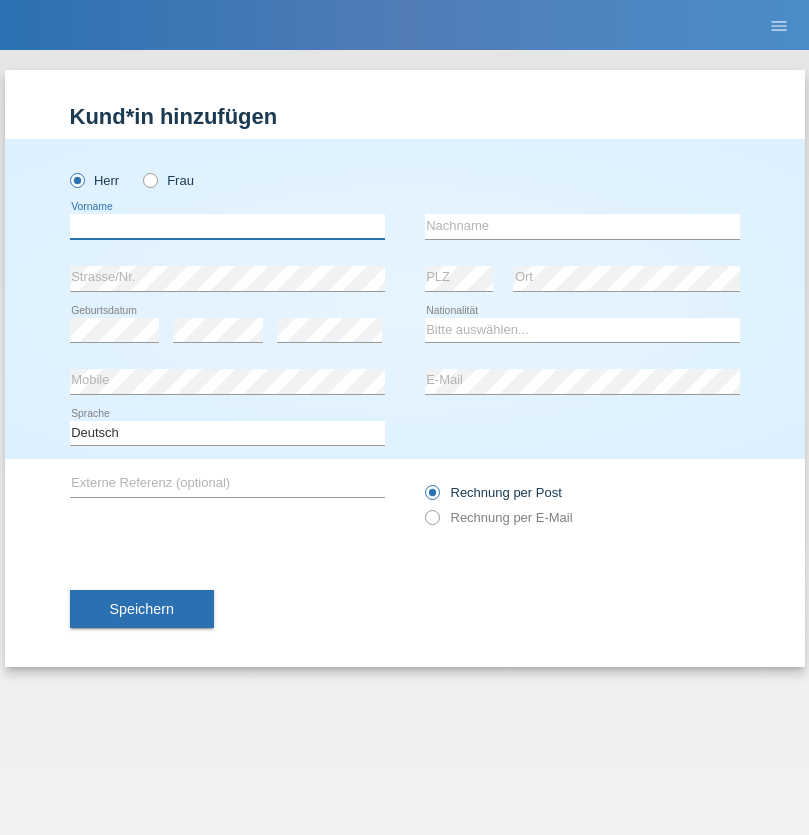 click at bounding box center (227, 226) 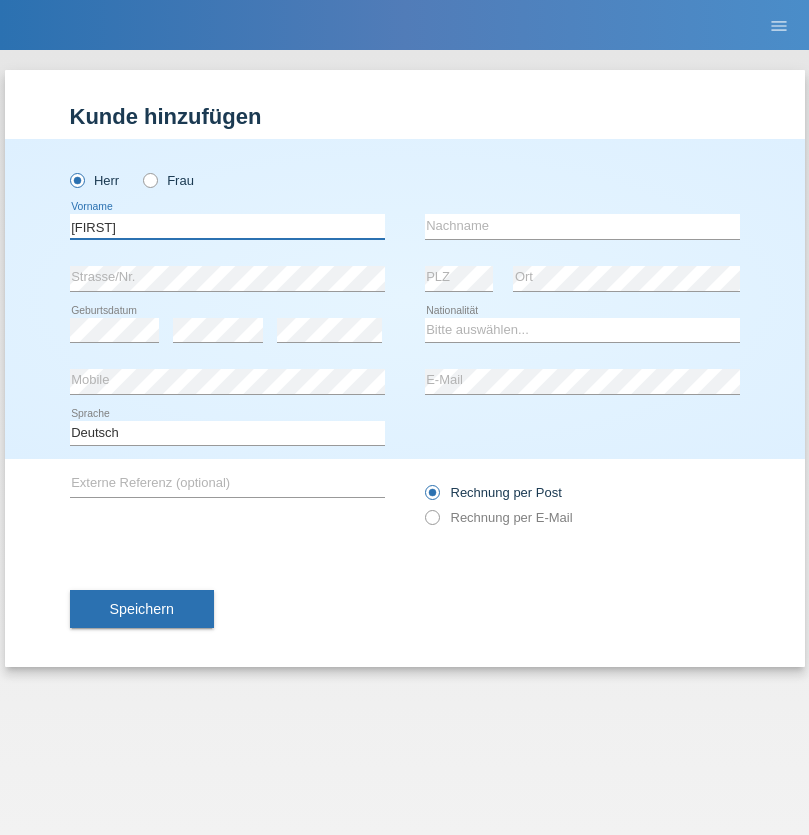type on "[FIRST]" 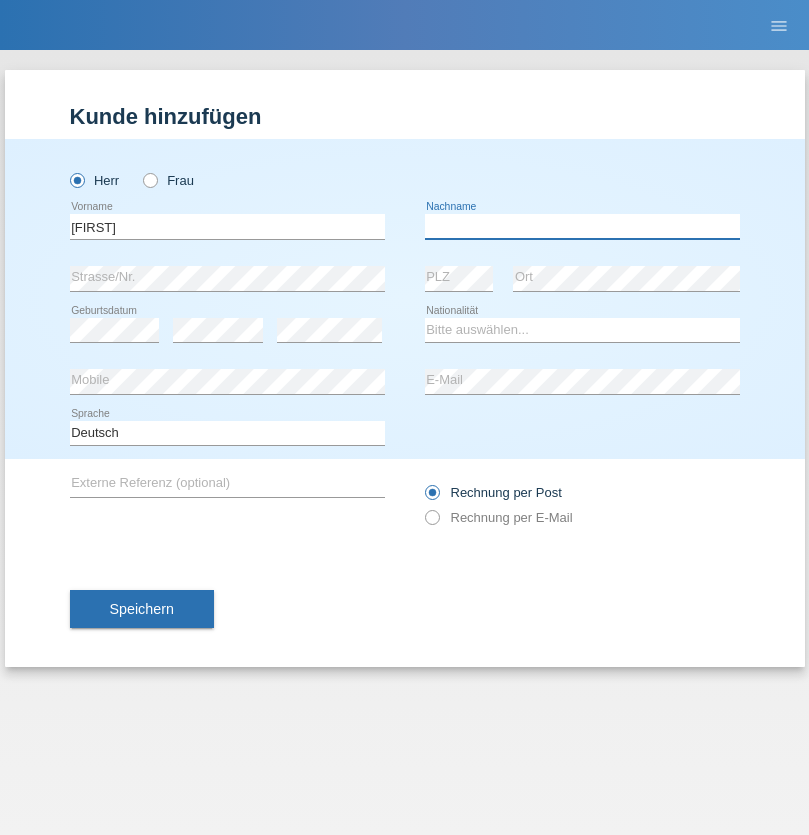 click at bounding box center [582, 226] 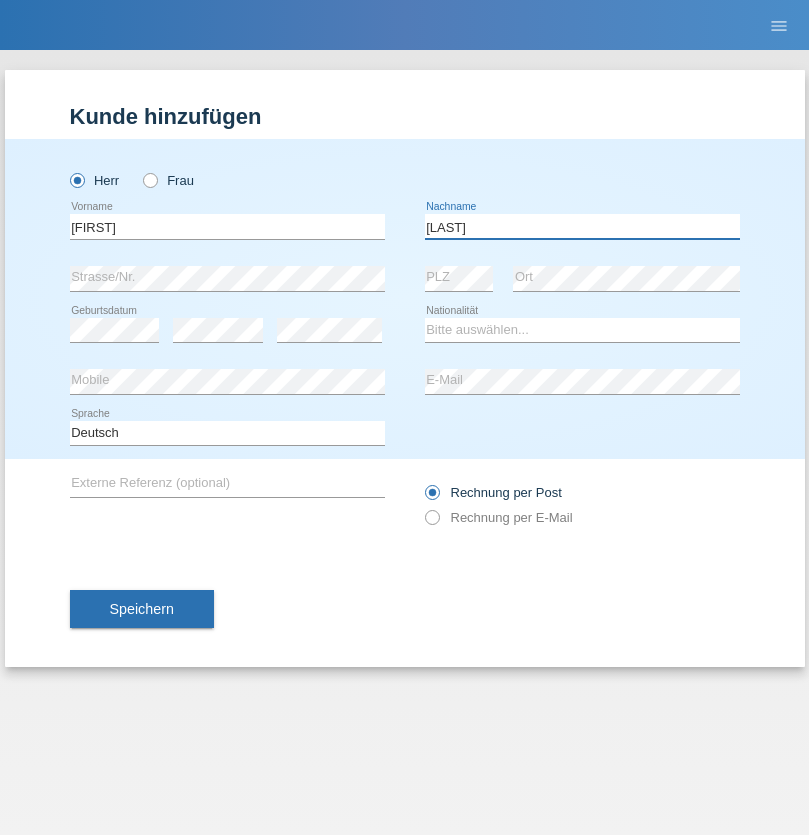 type on "[LAST]" 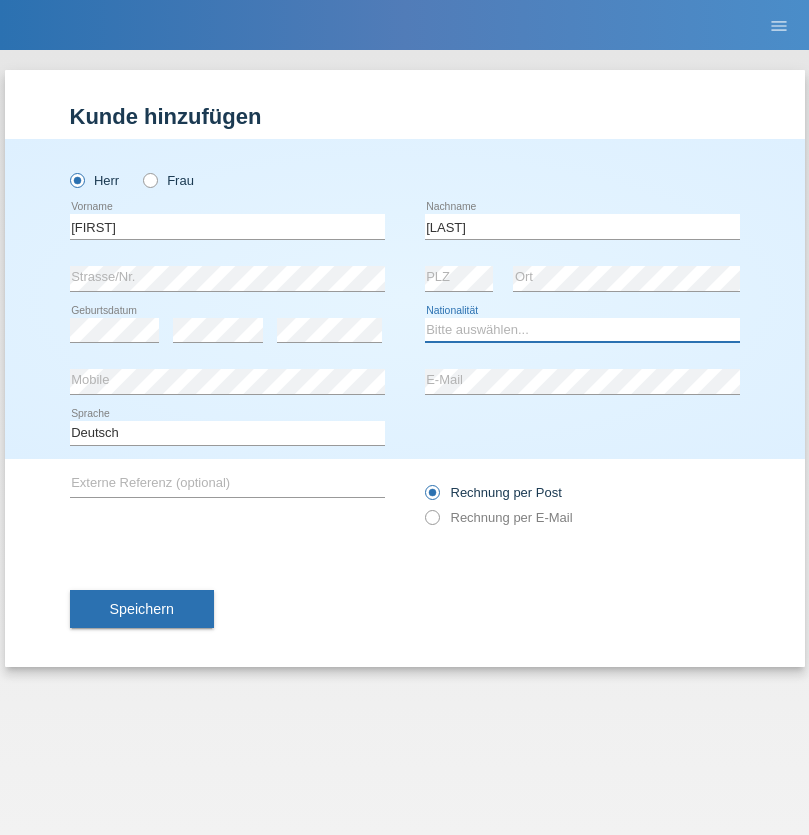 select on "CH" 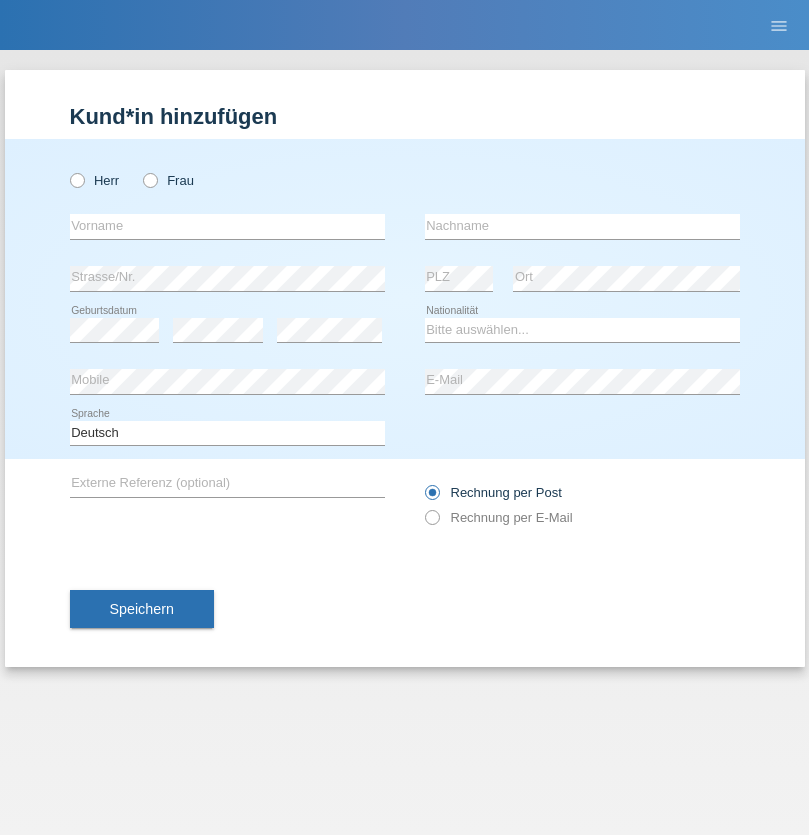 scroll, scrollTop: 0, scrollLeft: 0, axis: both 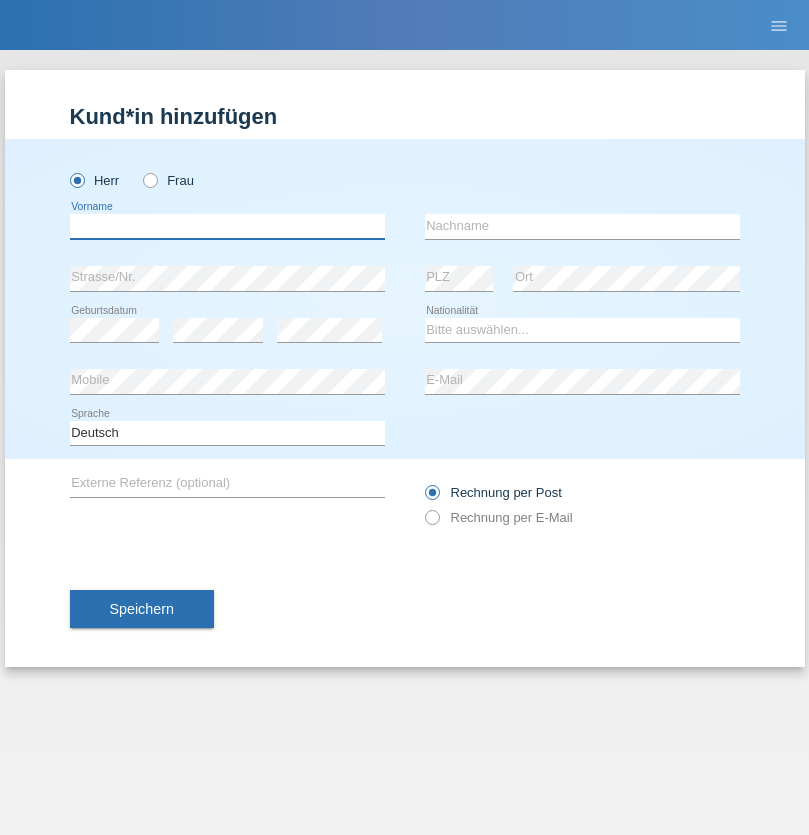 click at bounding box center (227, 226) 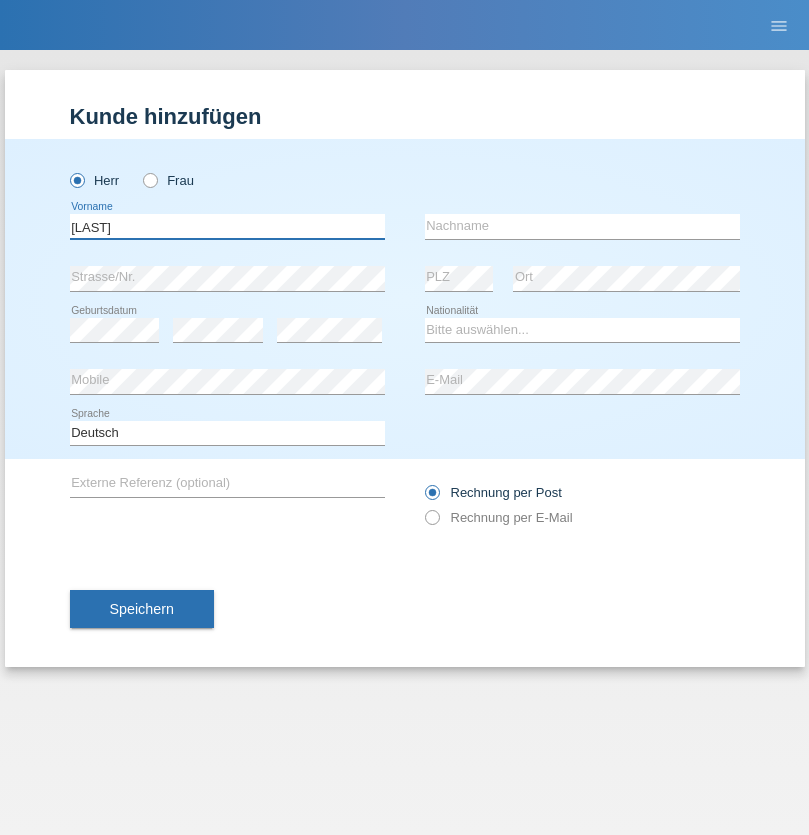 type on "Thivagaran" 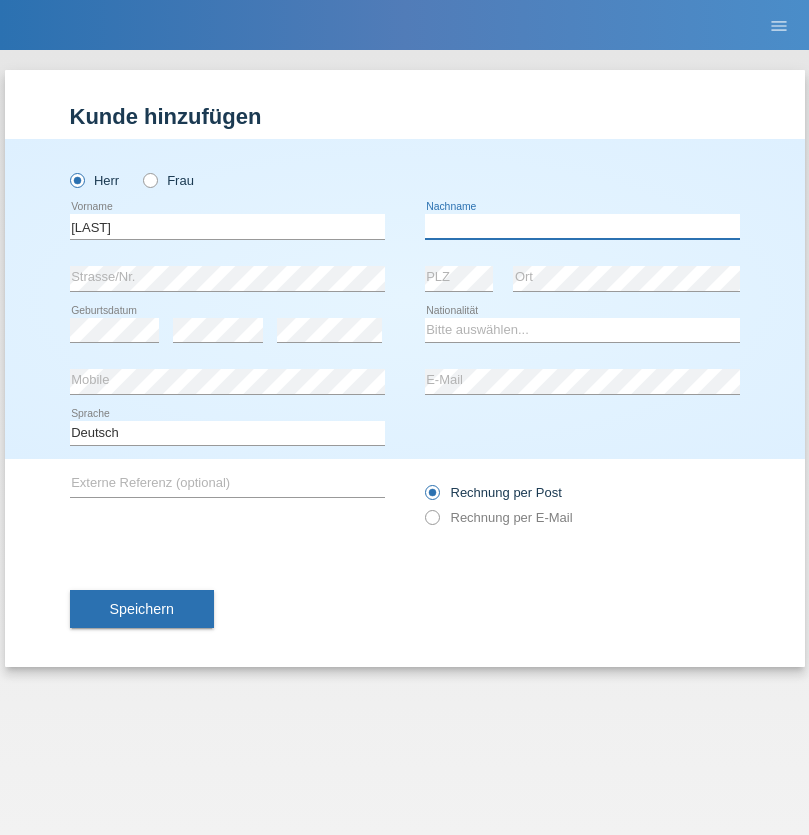 click at bounding box center [582, 226] 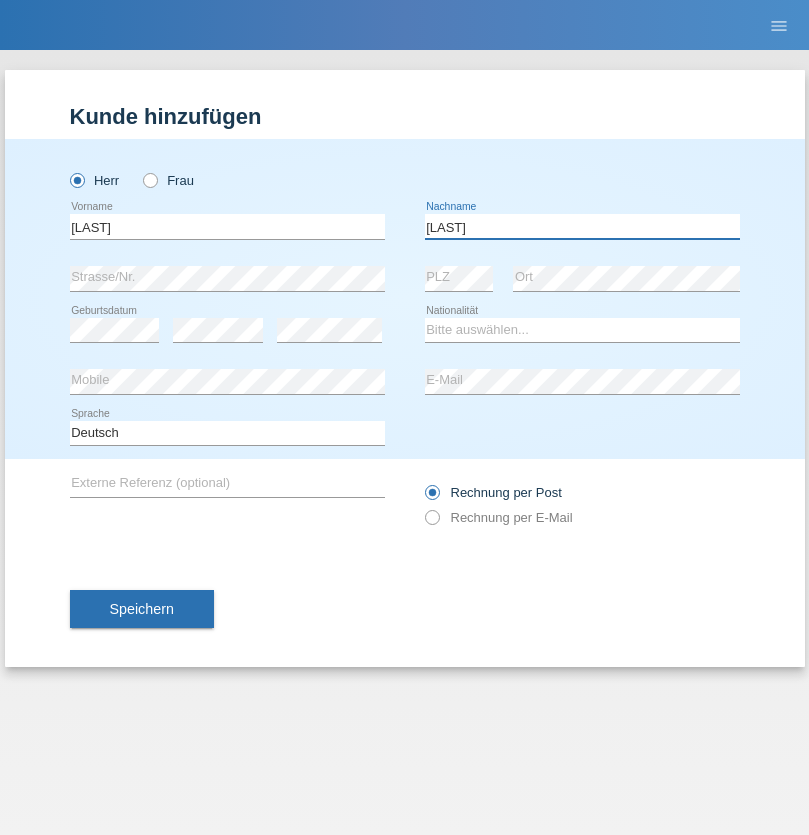 type on "Selvanayagam" 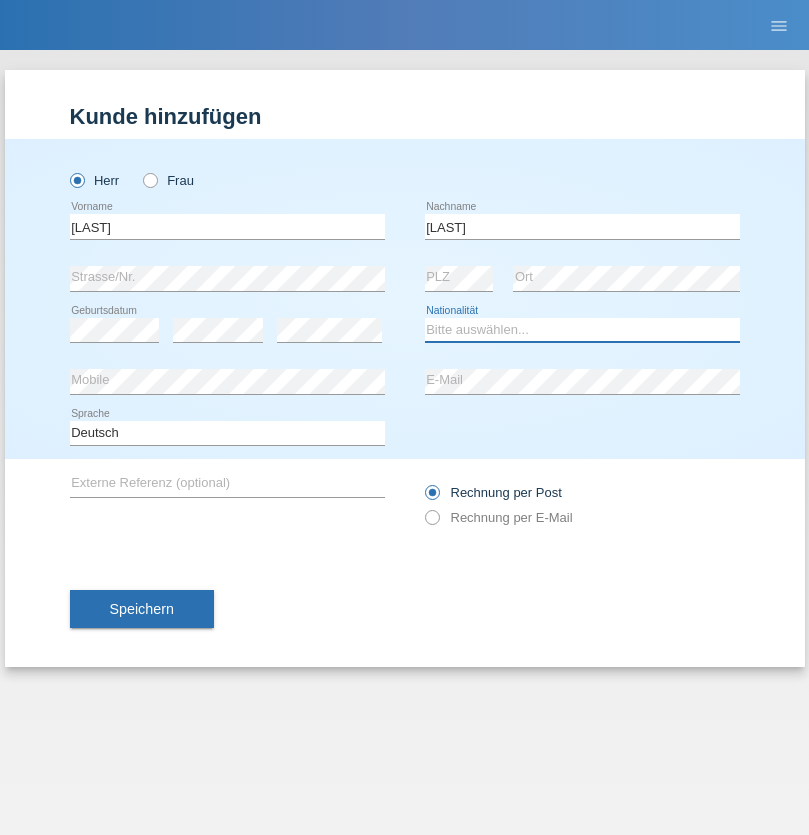 select on "LK" 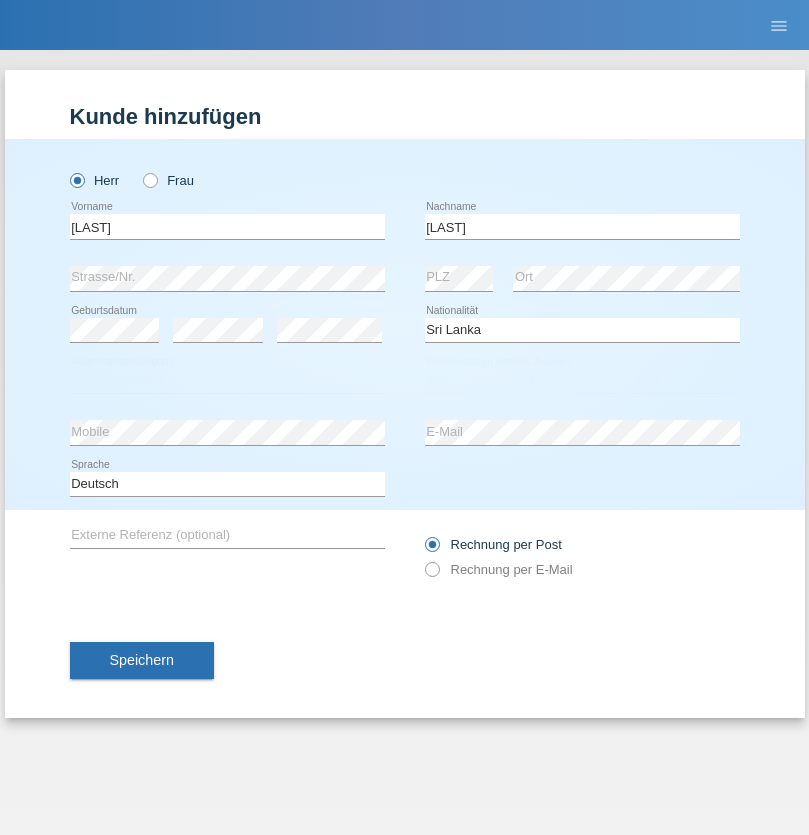 select on "C" 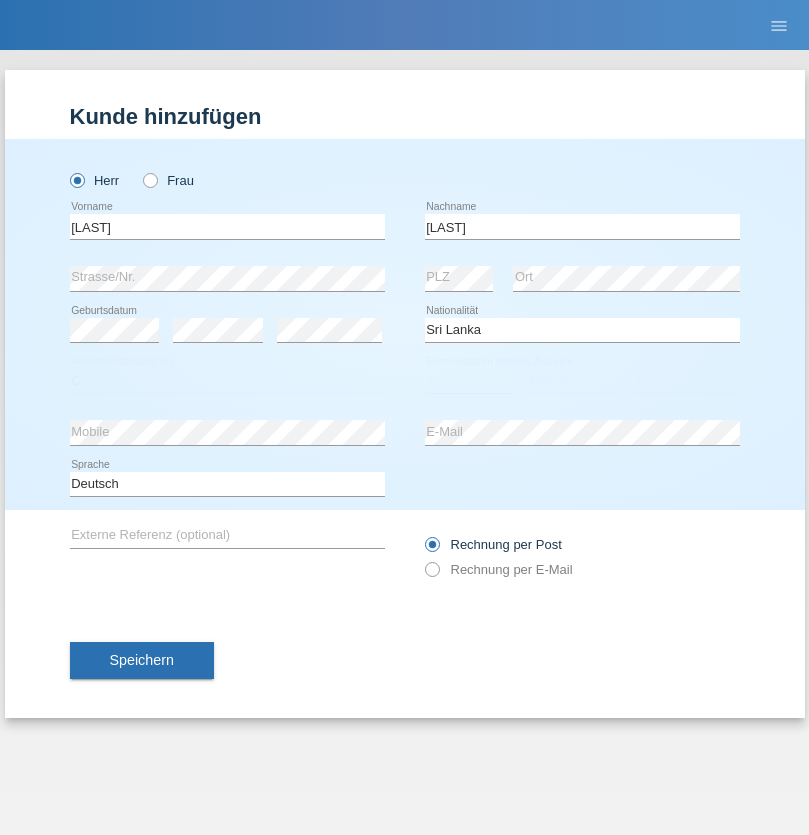 select on "23" 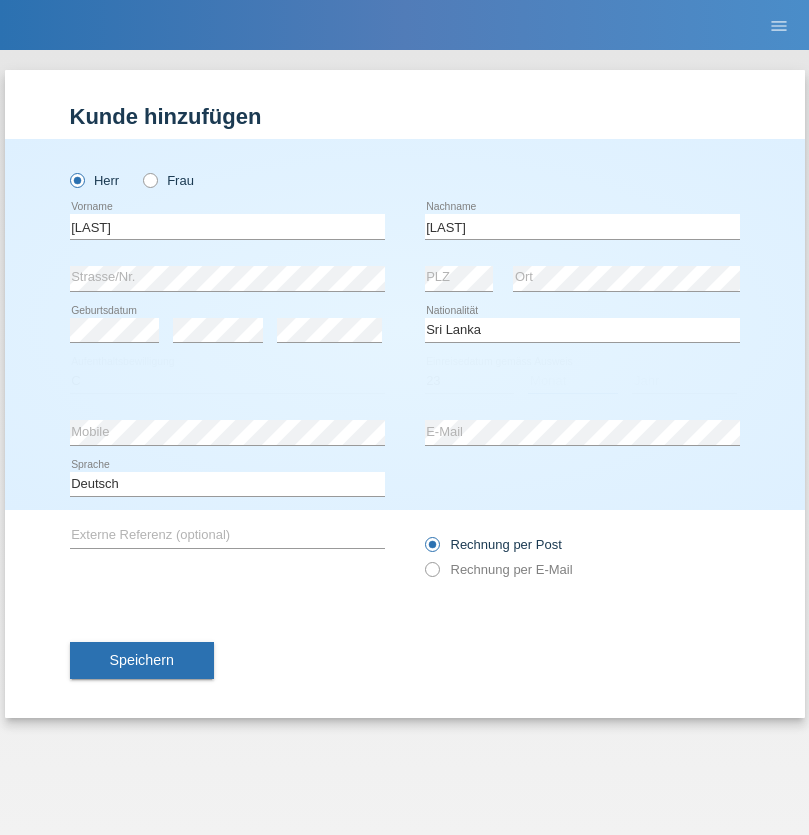select on "03" 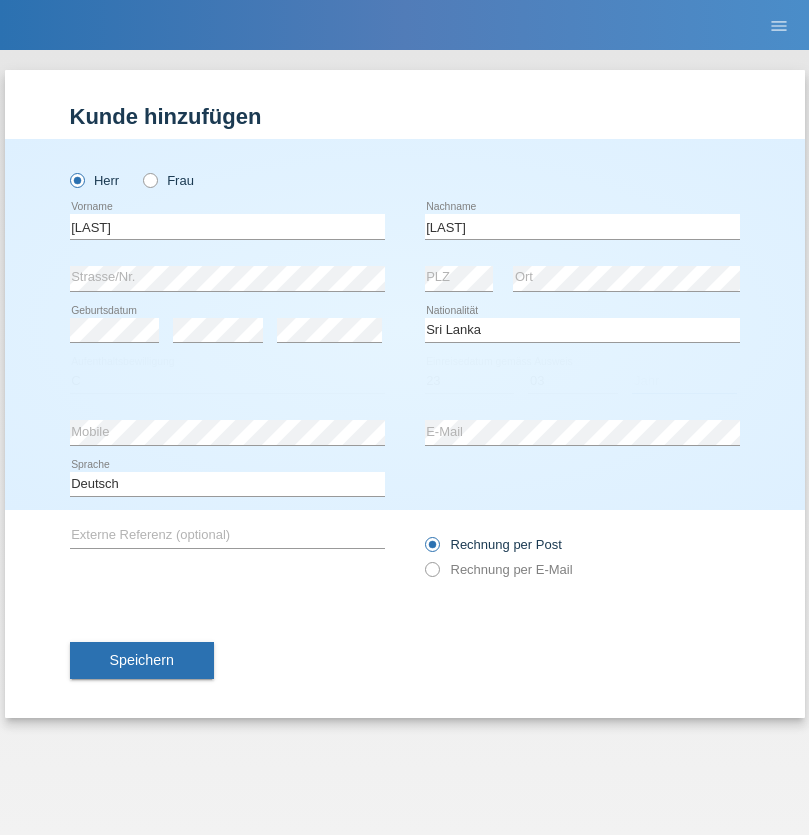 select on "2021" 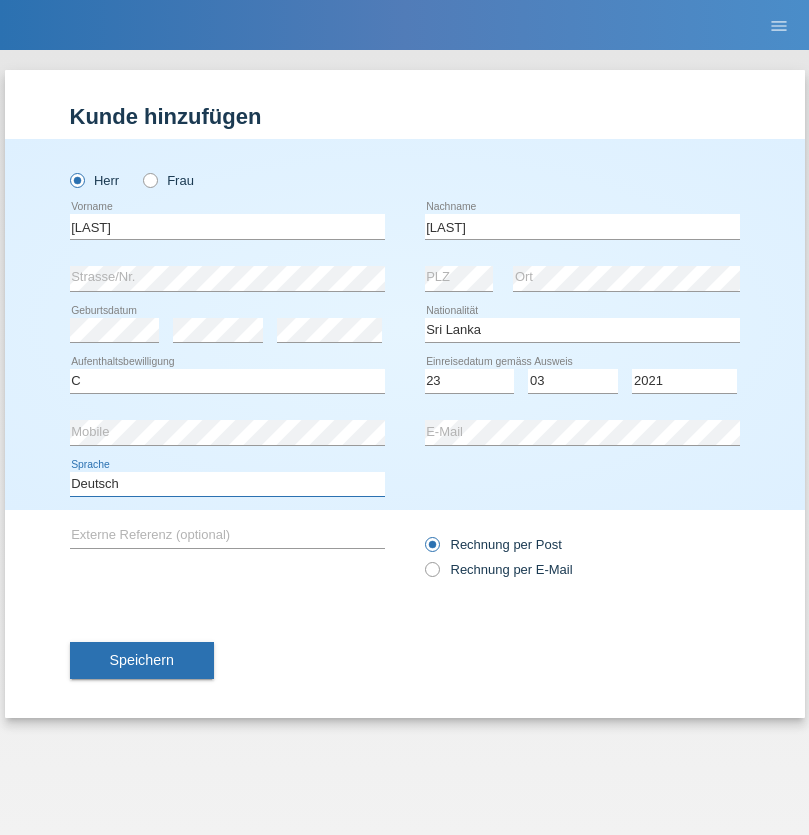 select on "en" 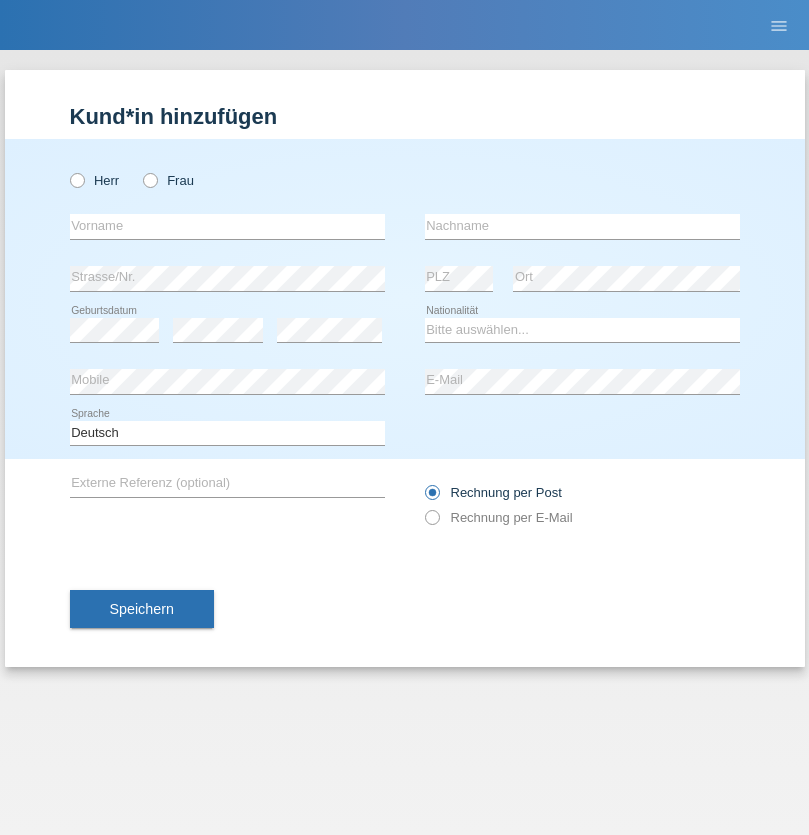 scroll, scrollTop: 0, scrollLeft: 0, axis: both 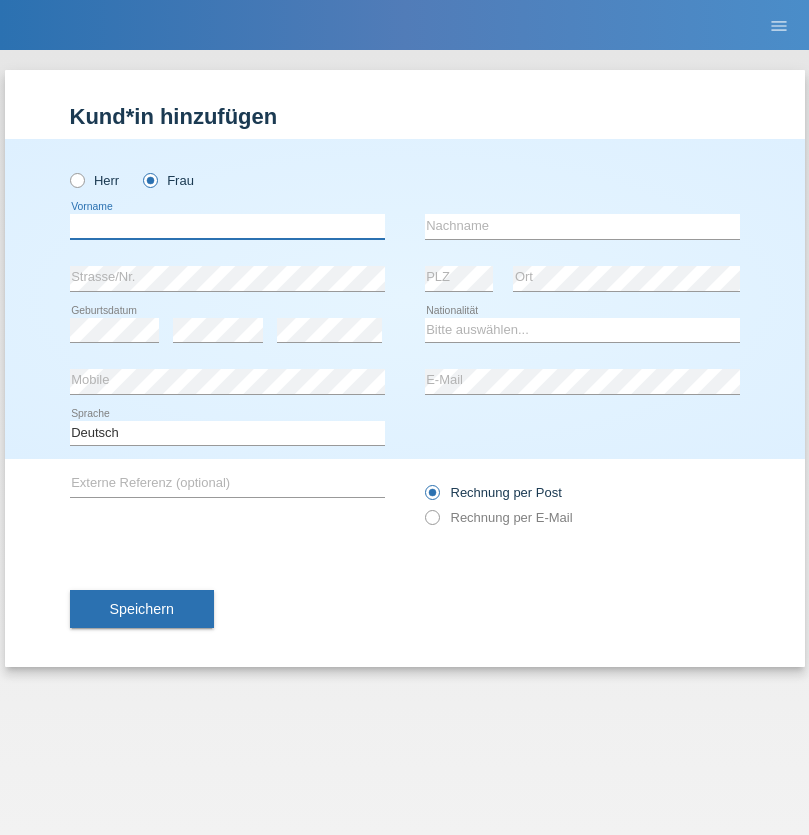 click at bounding box center (227, 226) 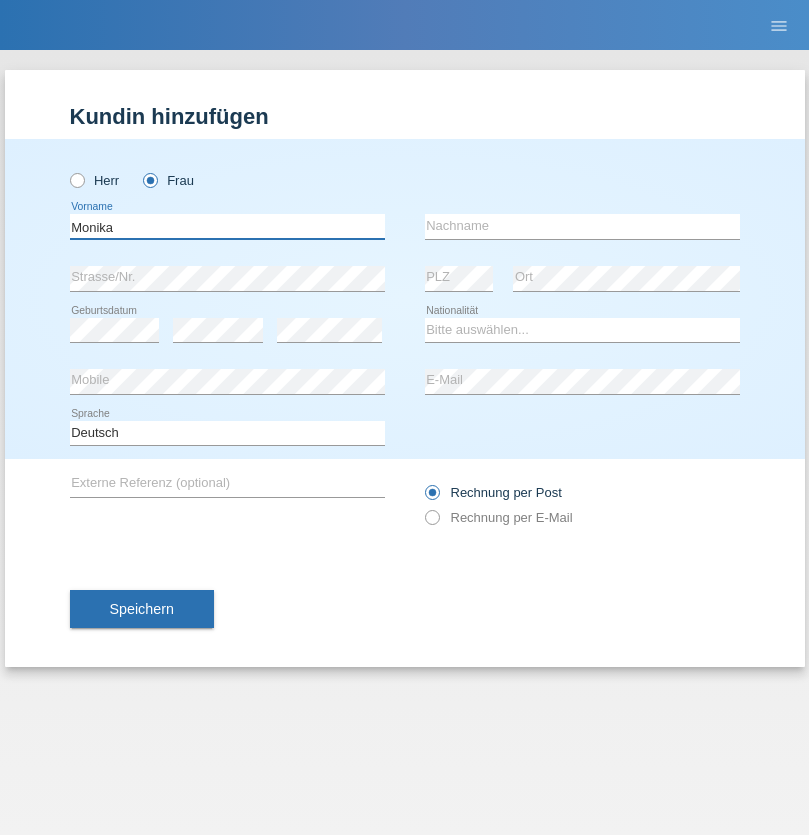type on "Monika" 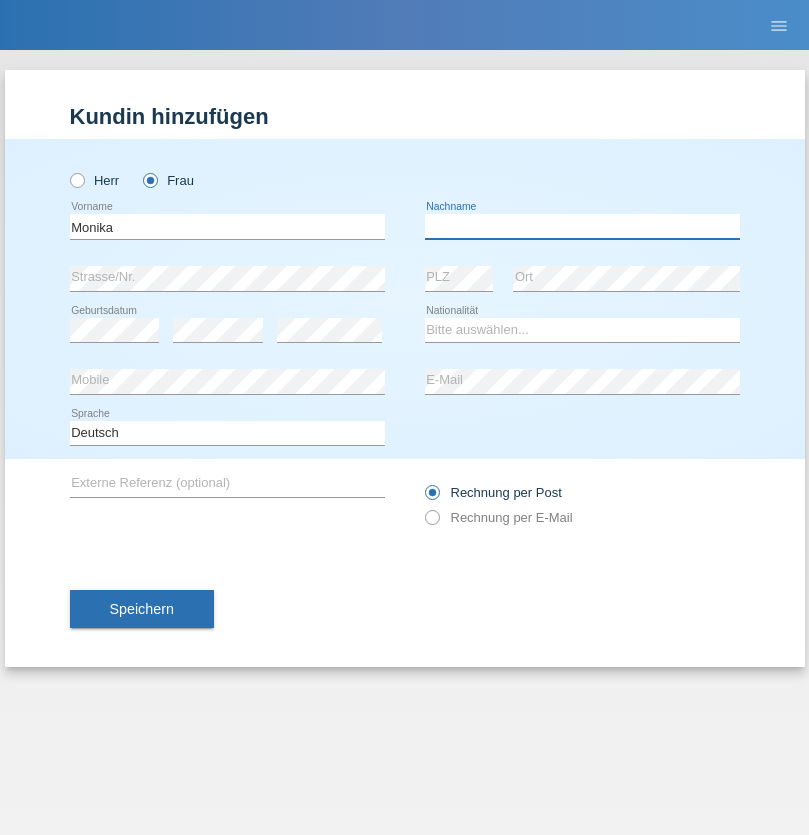 click at bounding box center [582, 226] 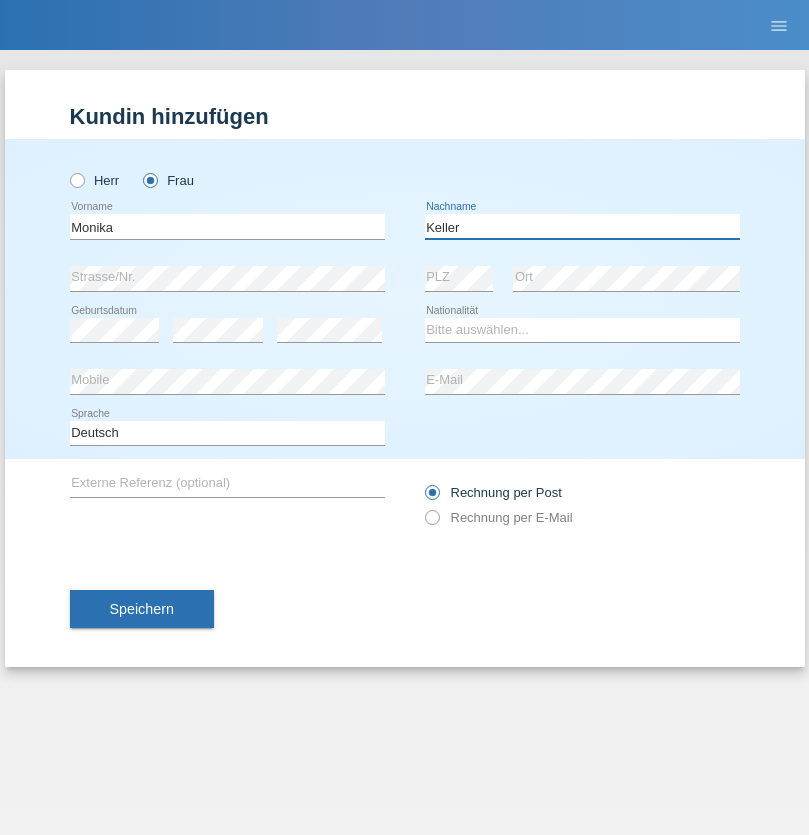 type on "Keller" 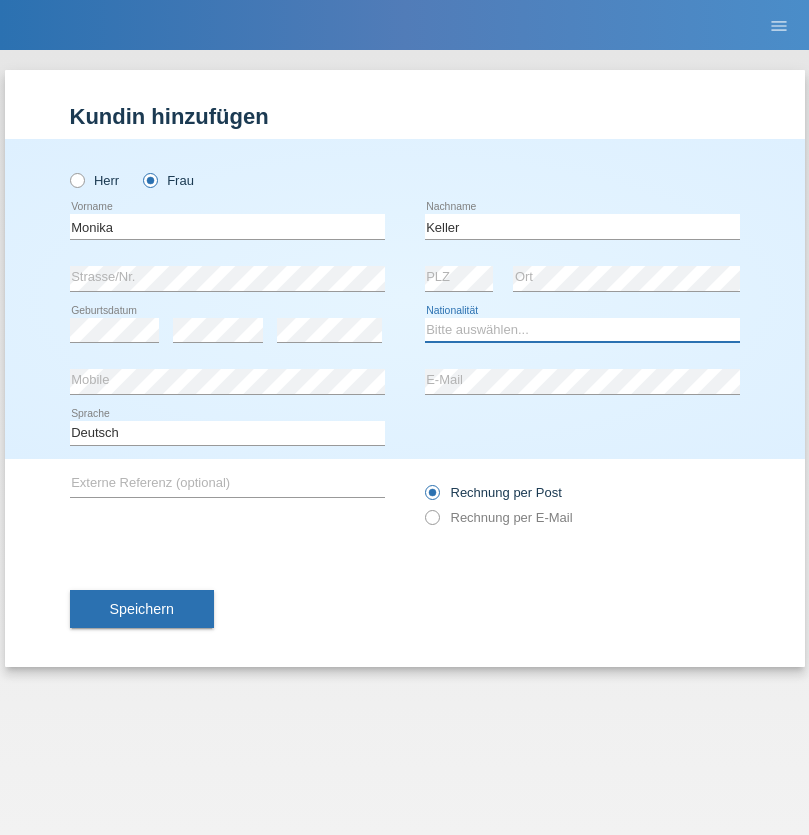 select on "CH" 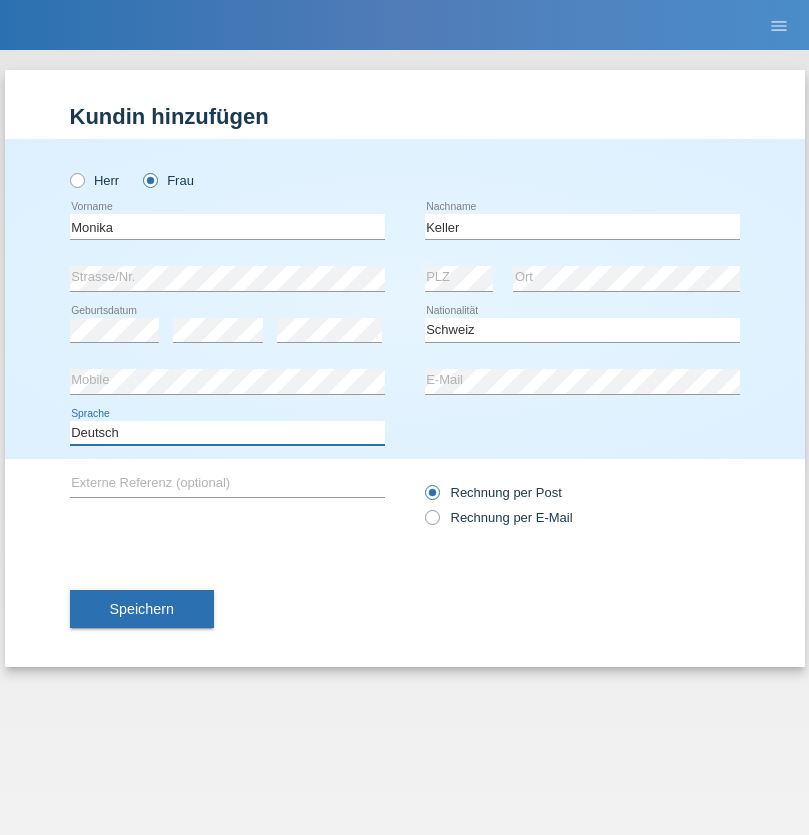select on "en" 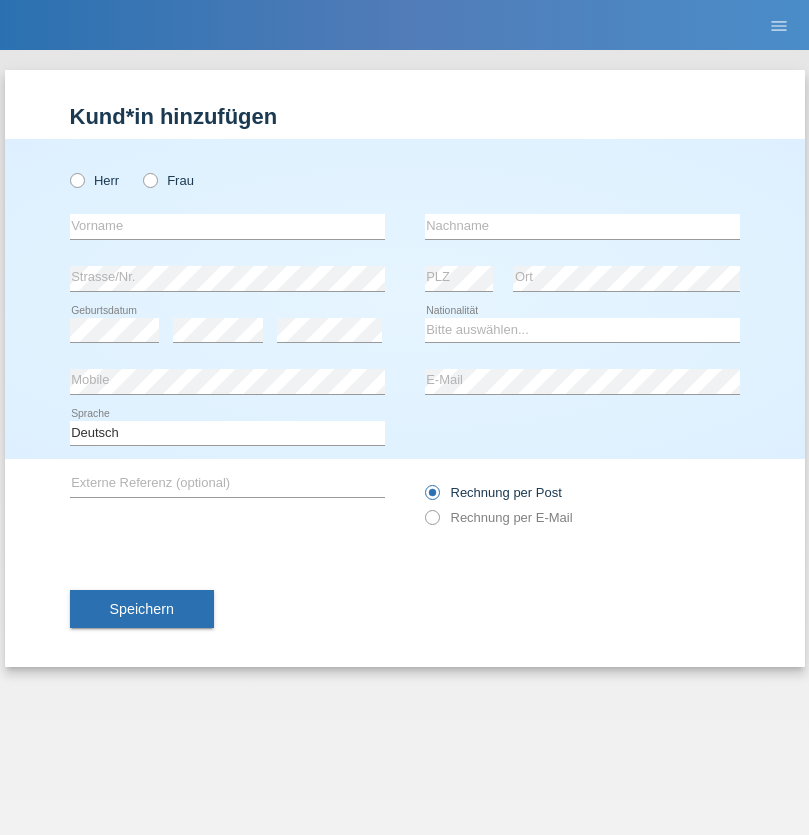 scroll, scrollTop: 0, scrollLeft: 0, axis: both 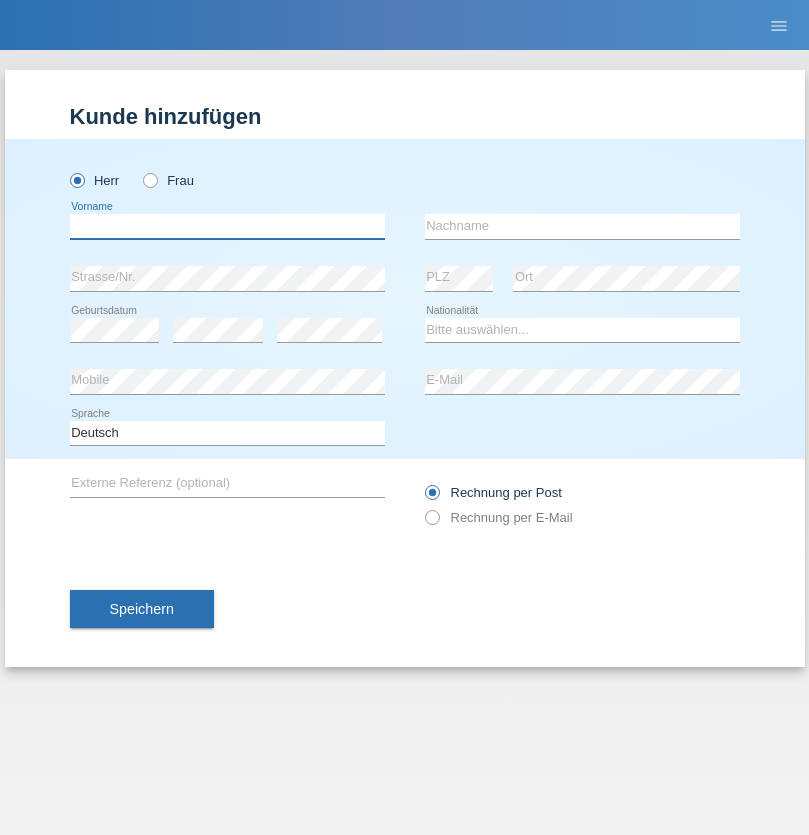 click at bounding box center [227, 226] 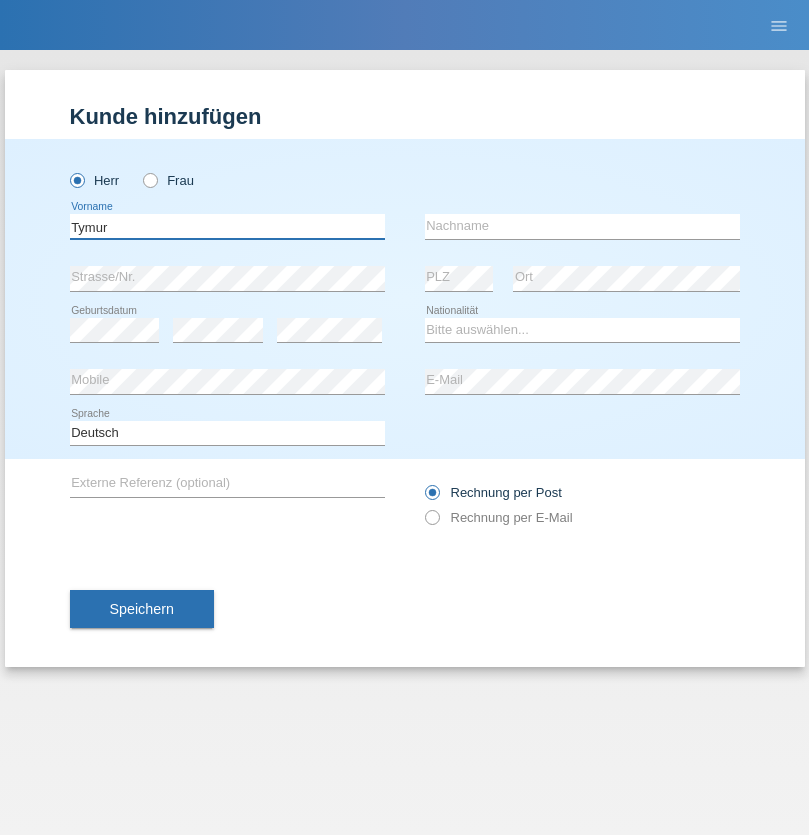 type on "Tymur" 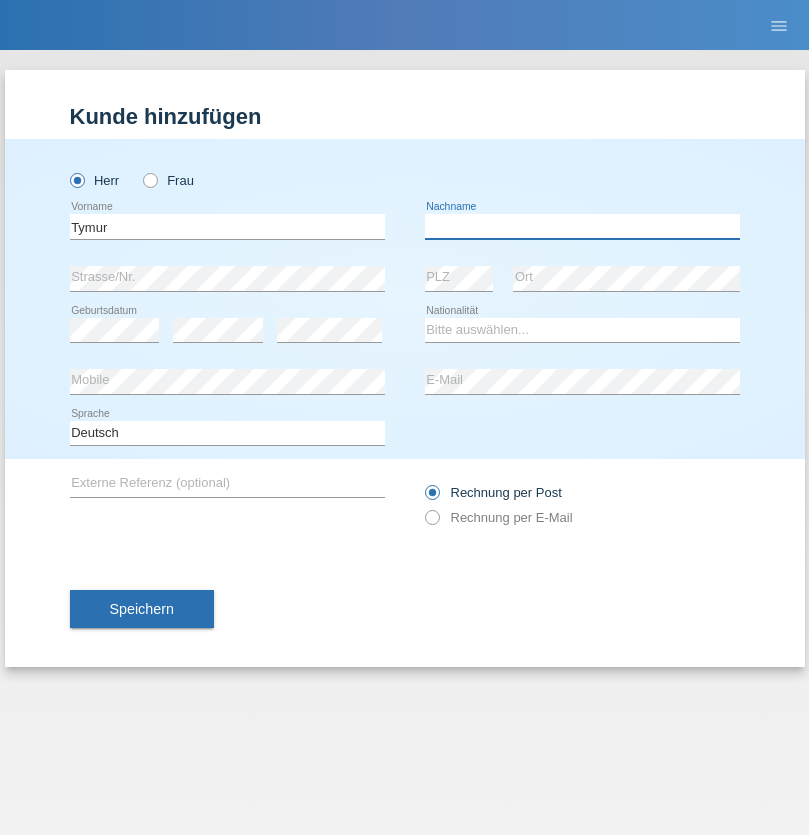 click at bounding box center (582, 226) 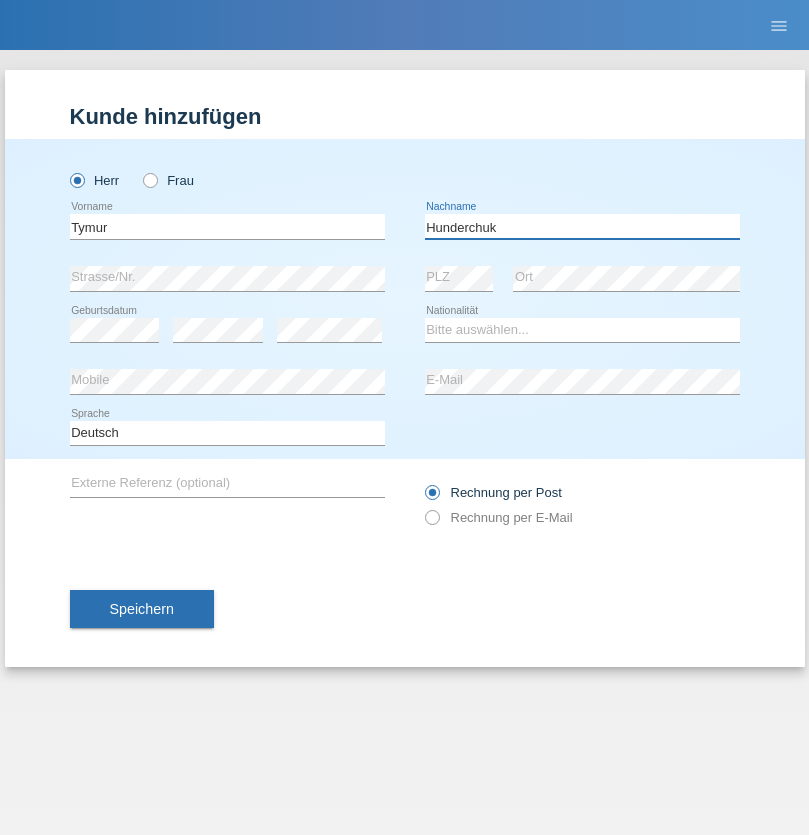 type on "Hunderchuk" 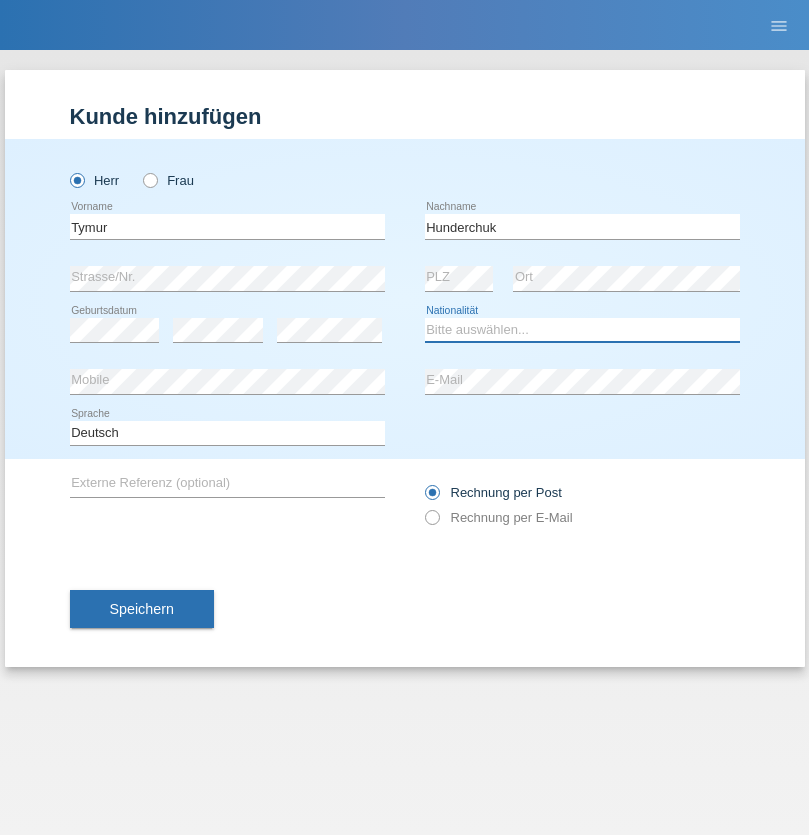 select on "UA" 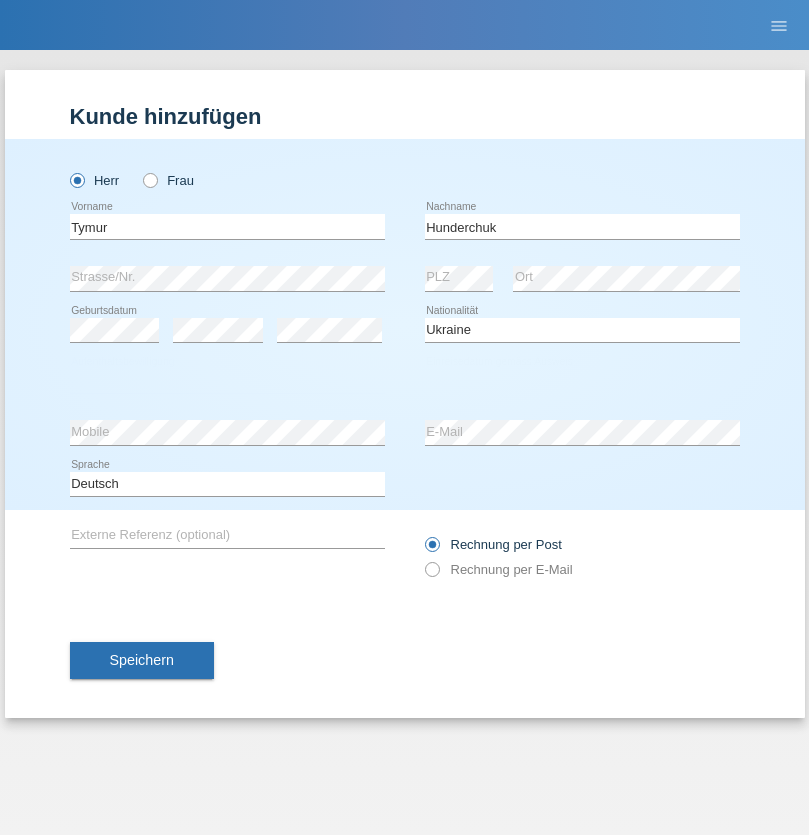 select on "C" 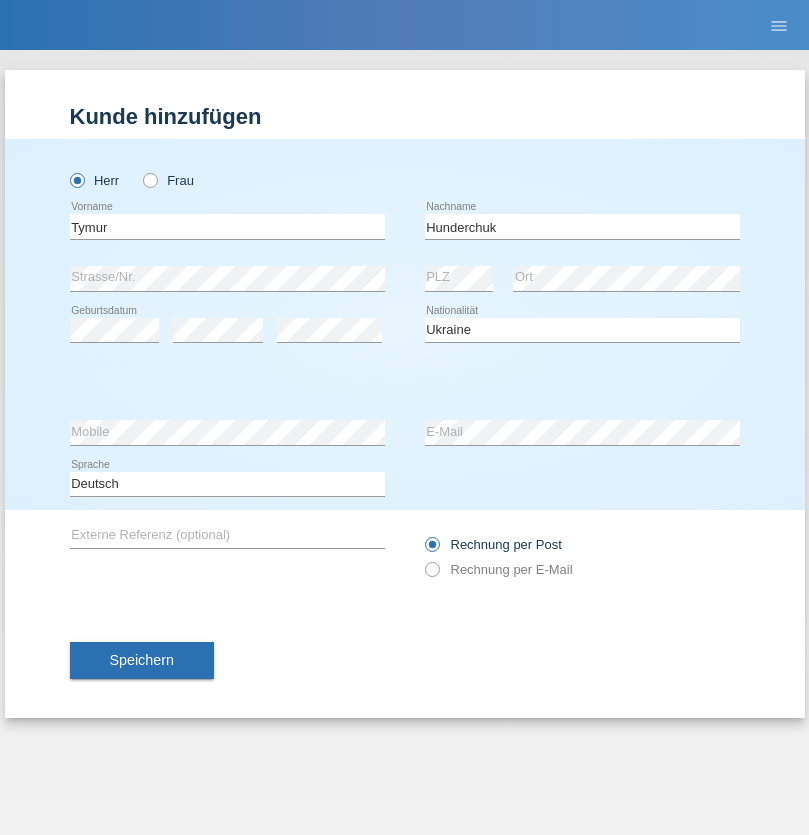 select on "20" 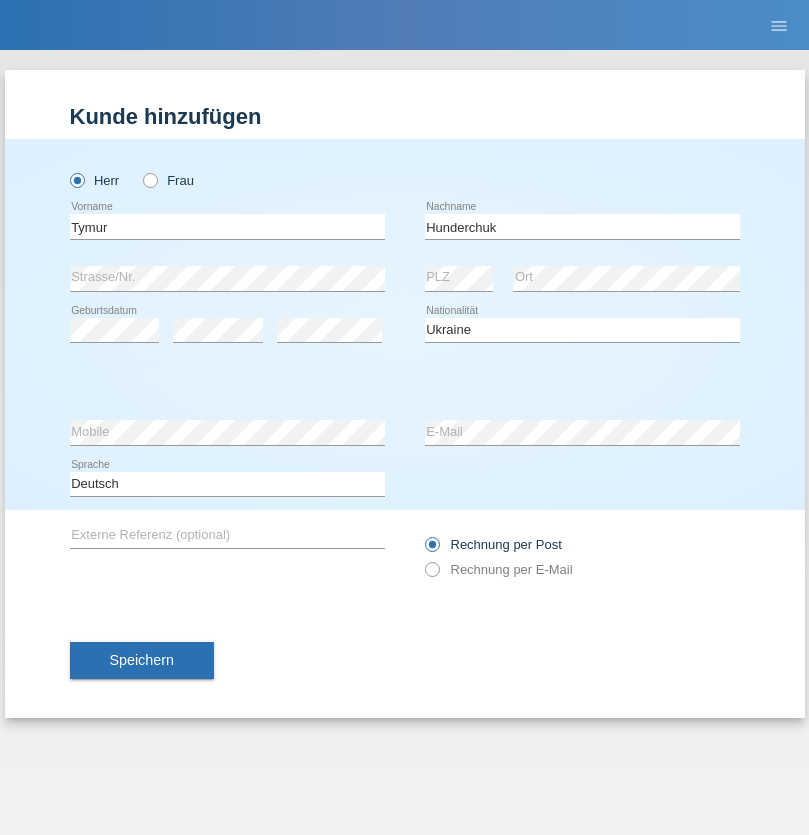 select on "08" 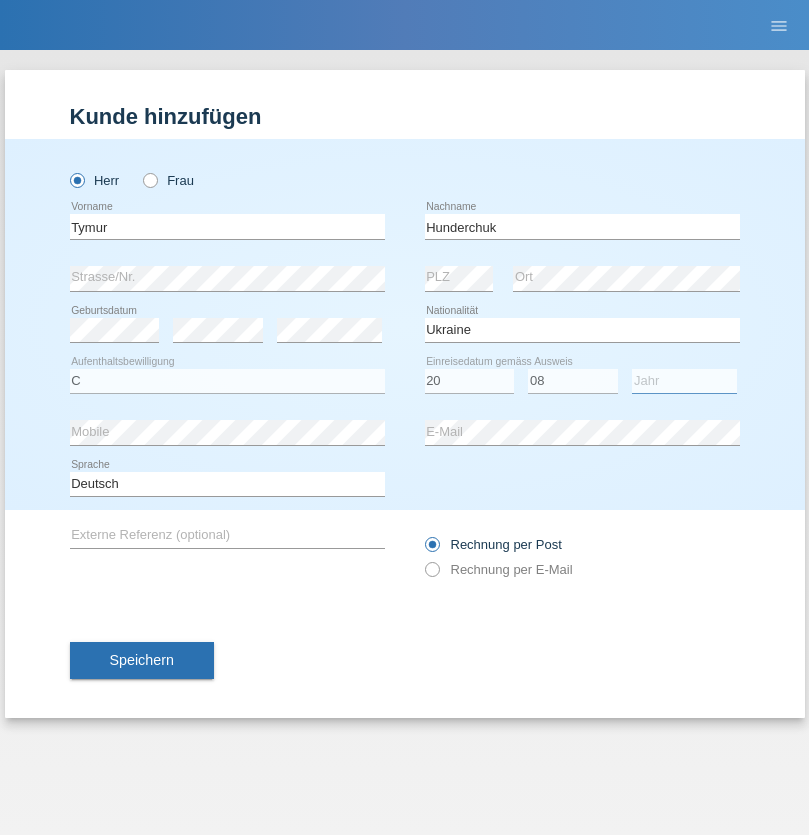 select on "2021" 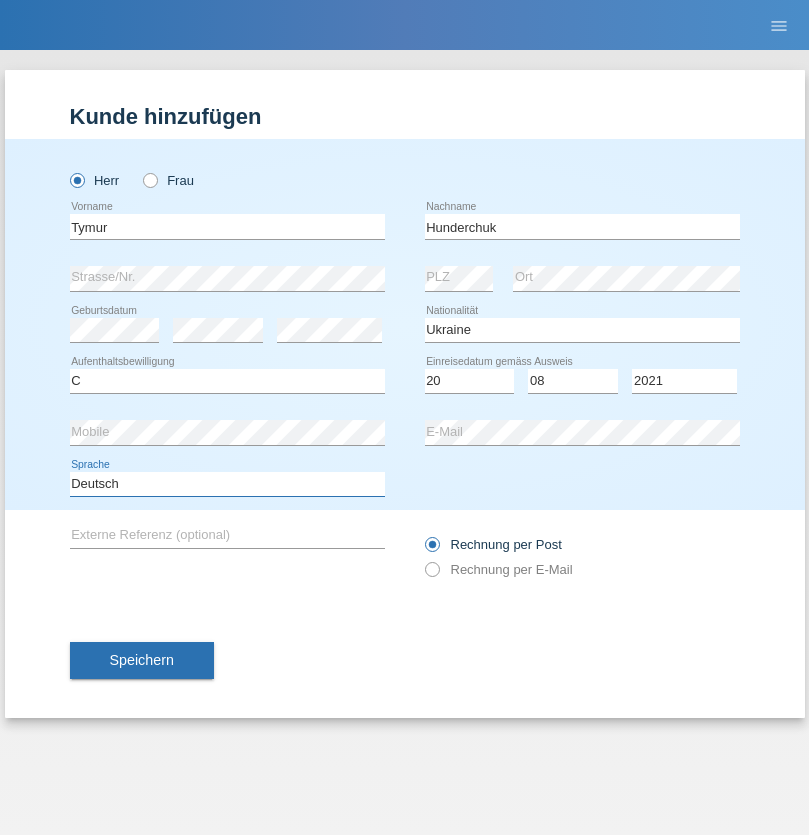select on "en" 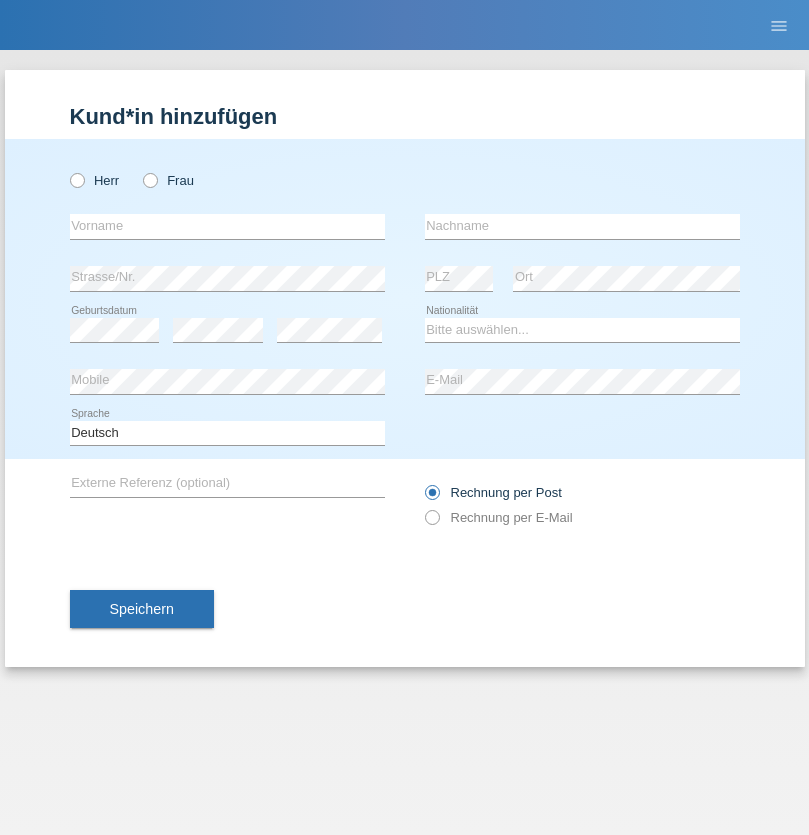 scroll, scrollTop: 0, scrollLeft: 0, axis: both 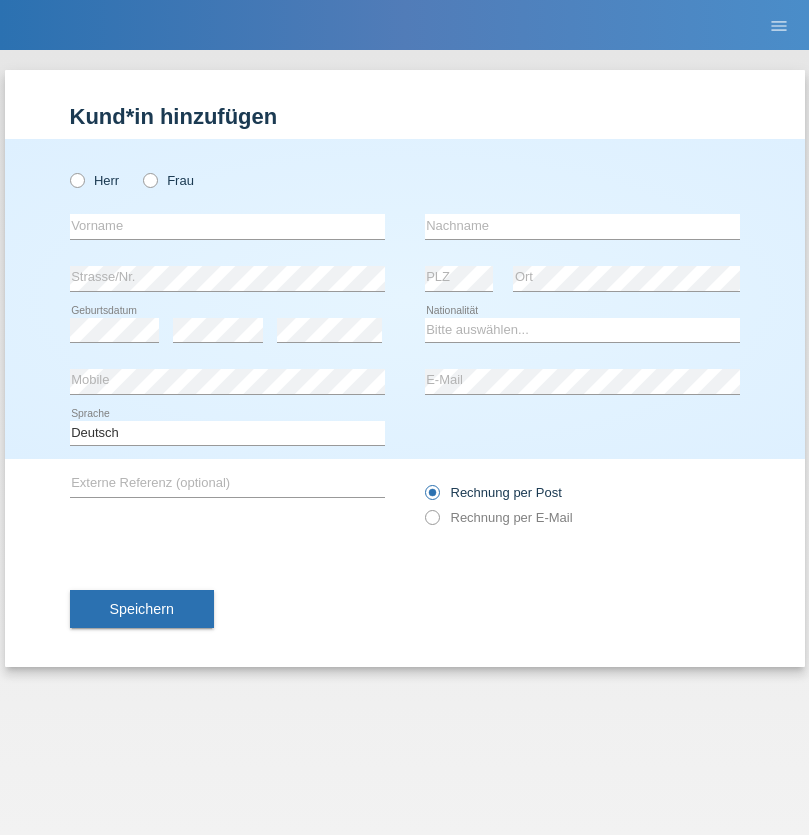 radio on "true" 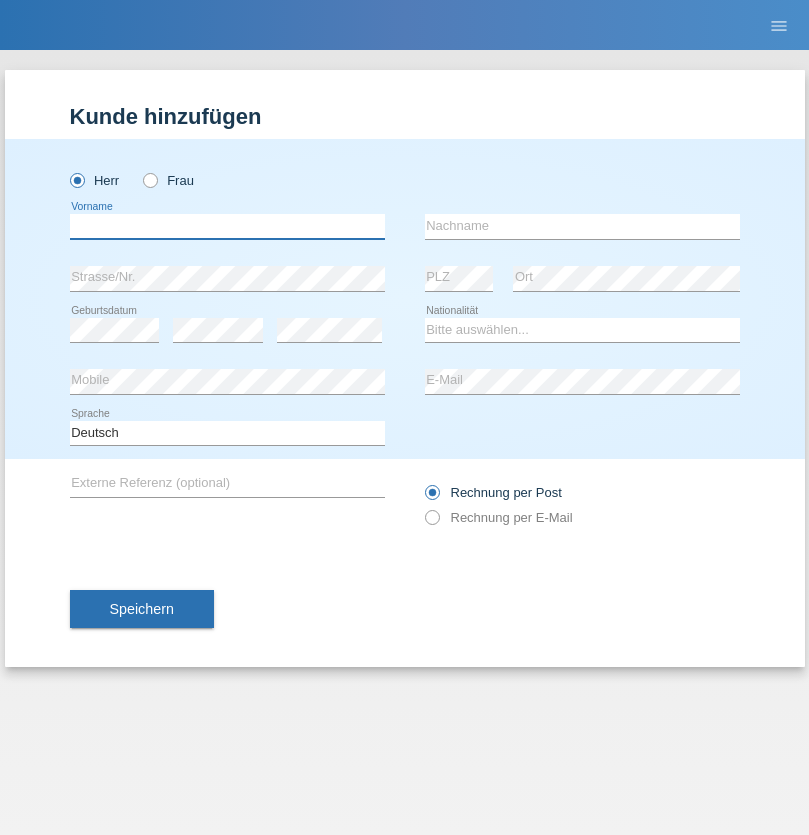 click at bounding box center (227, 226) 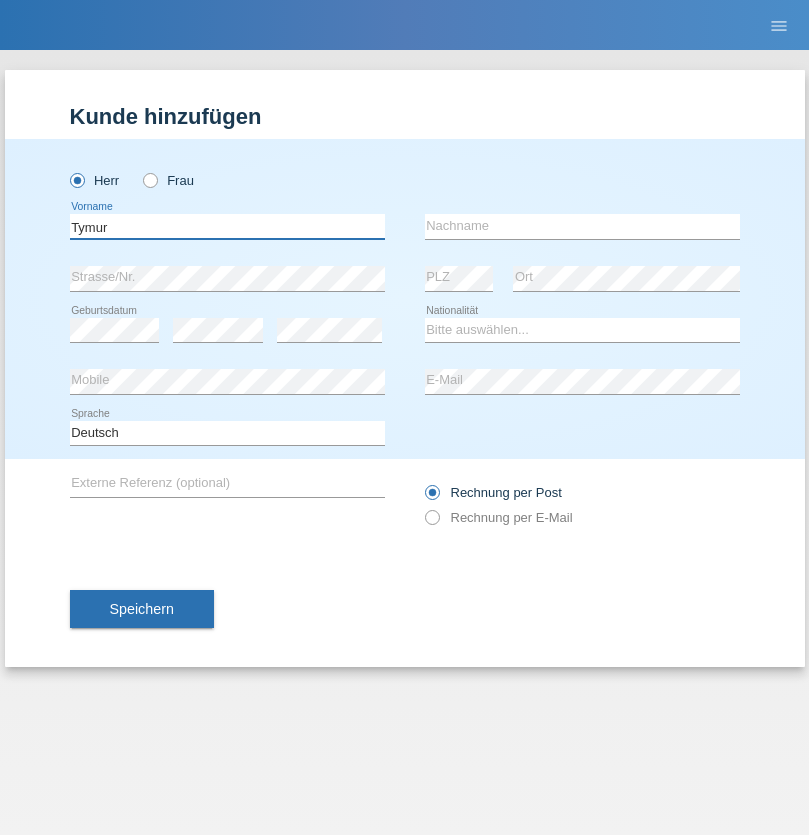 type on "Tymur" 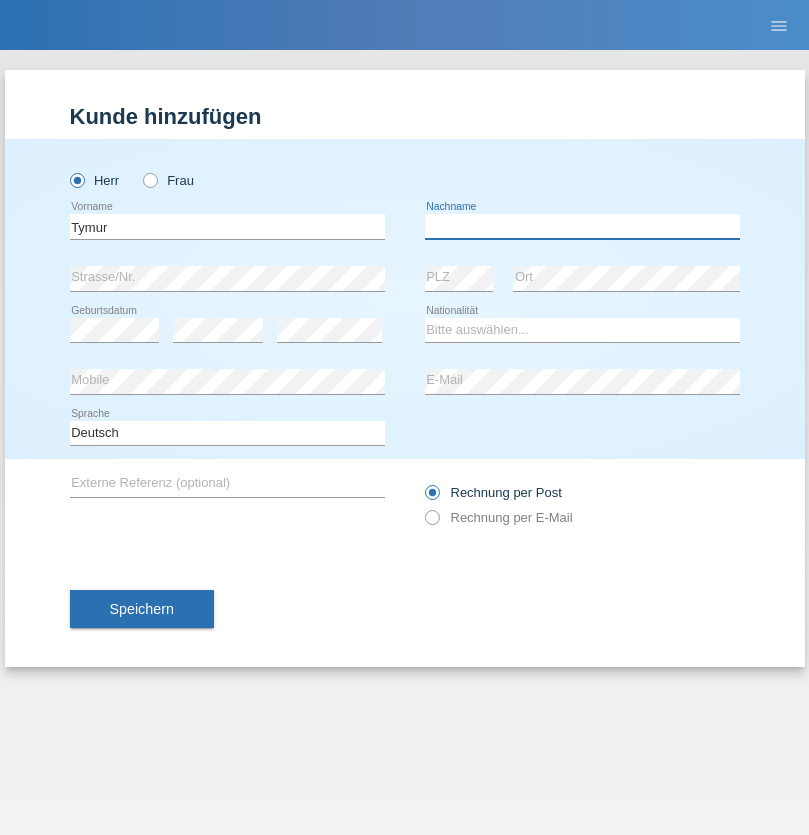 click at bounding box center [582, 226] 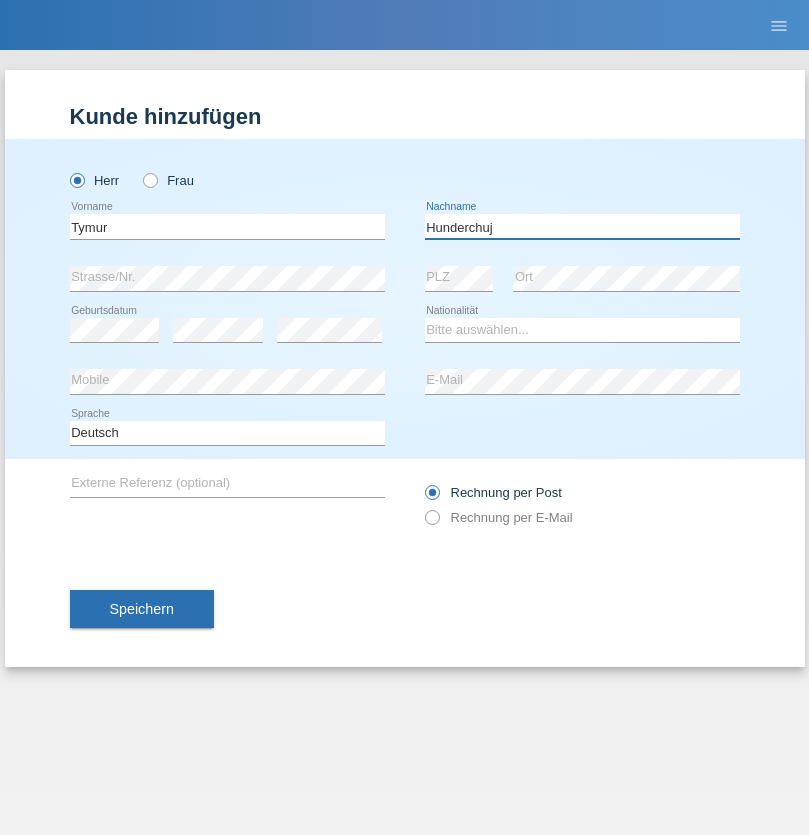 type on "Hunderchuj" 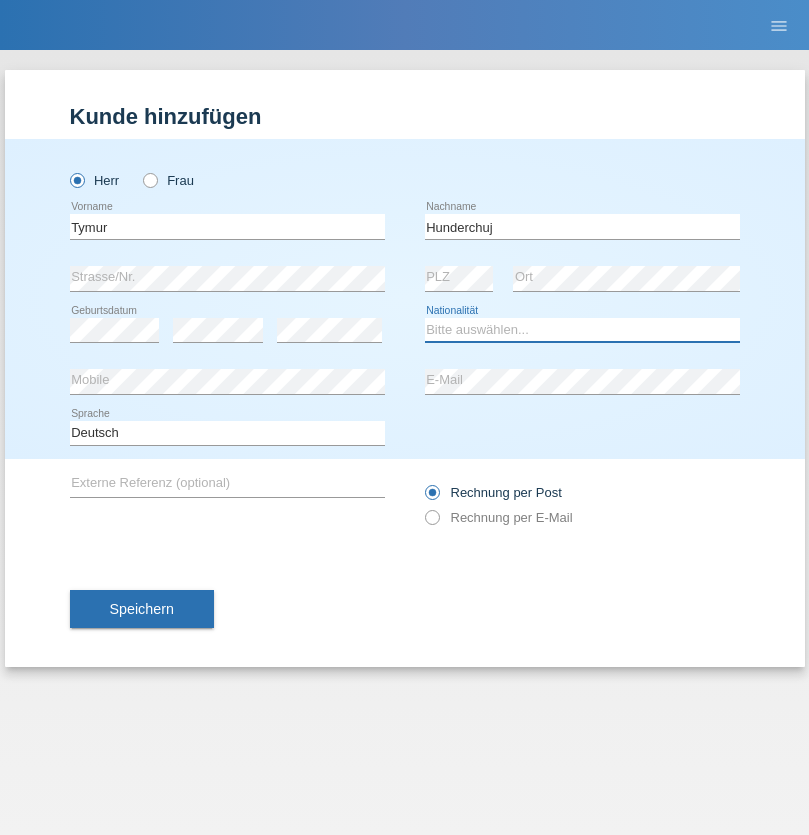 select on "UA" 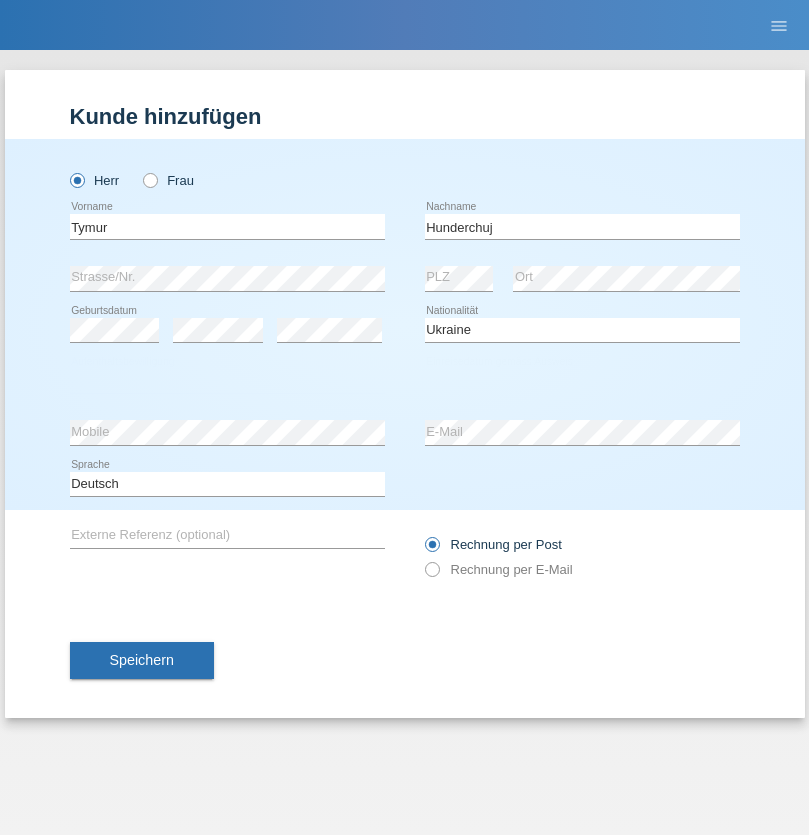 select on "C" 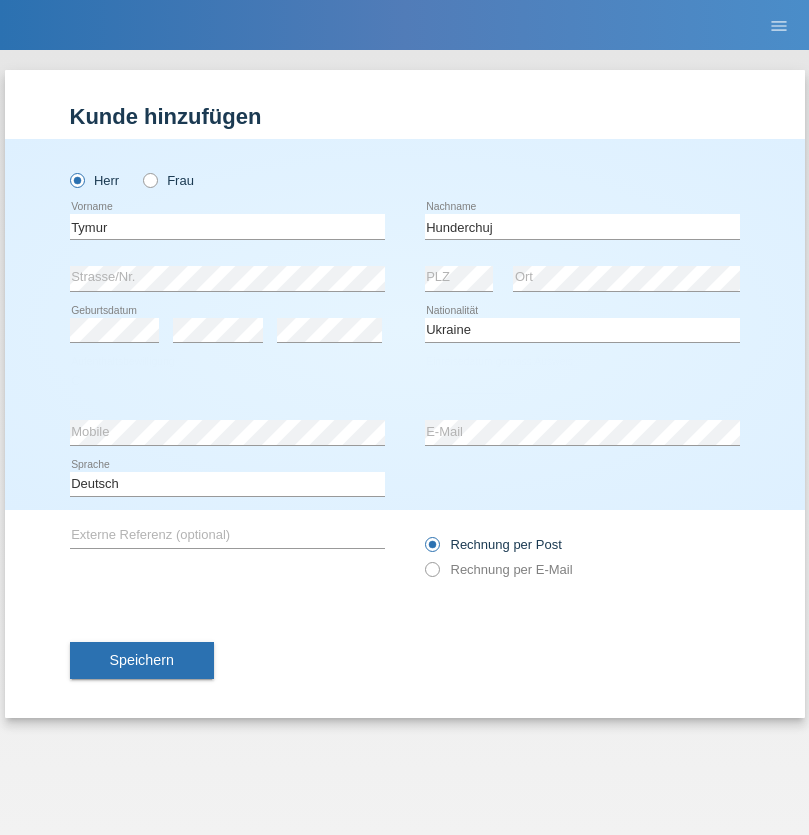 select on "20" 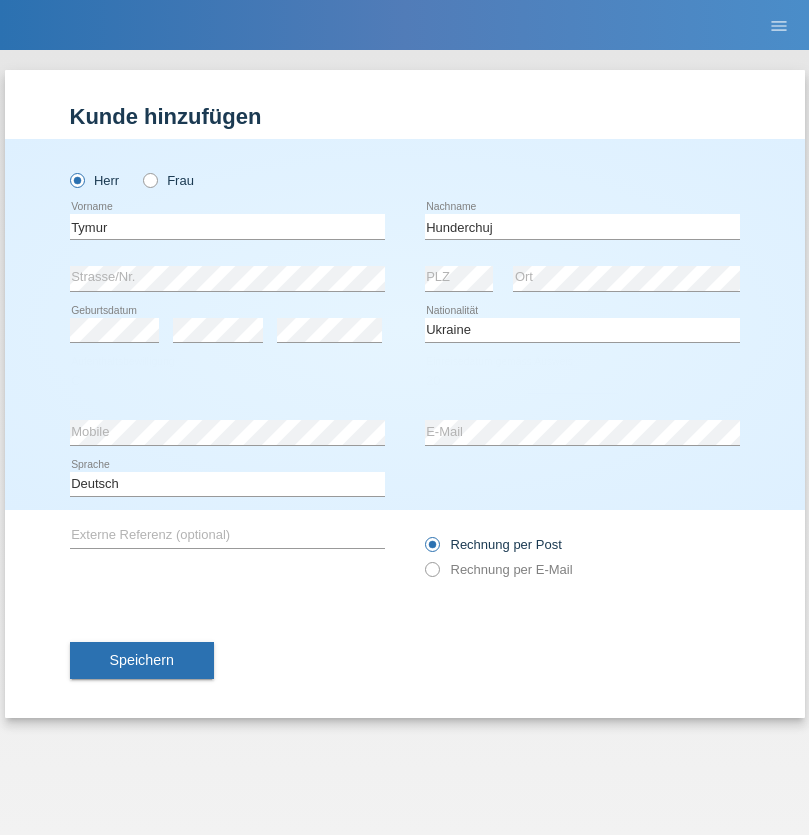 select on "08" 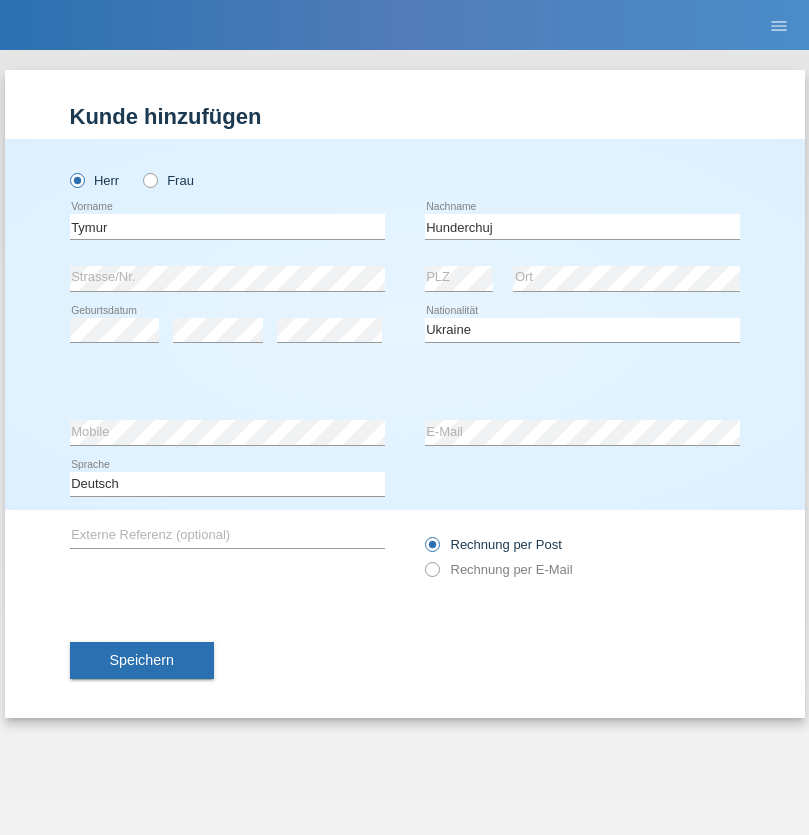 select on "2021" 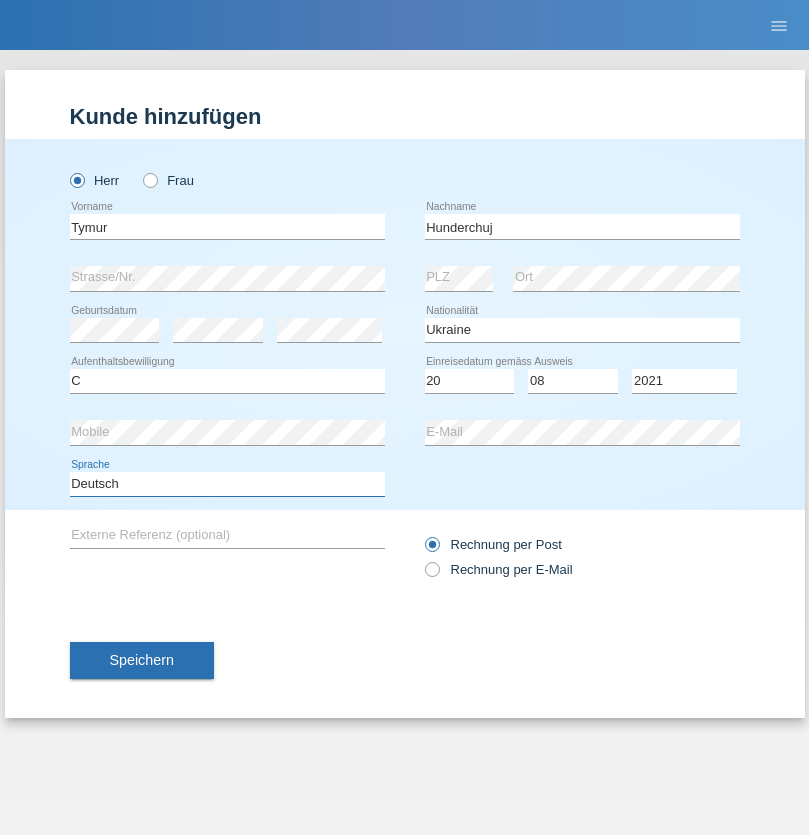 select on "en" 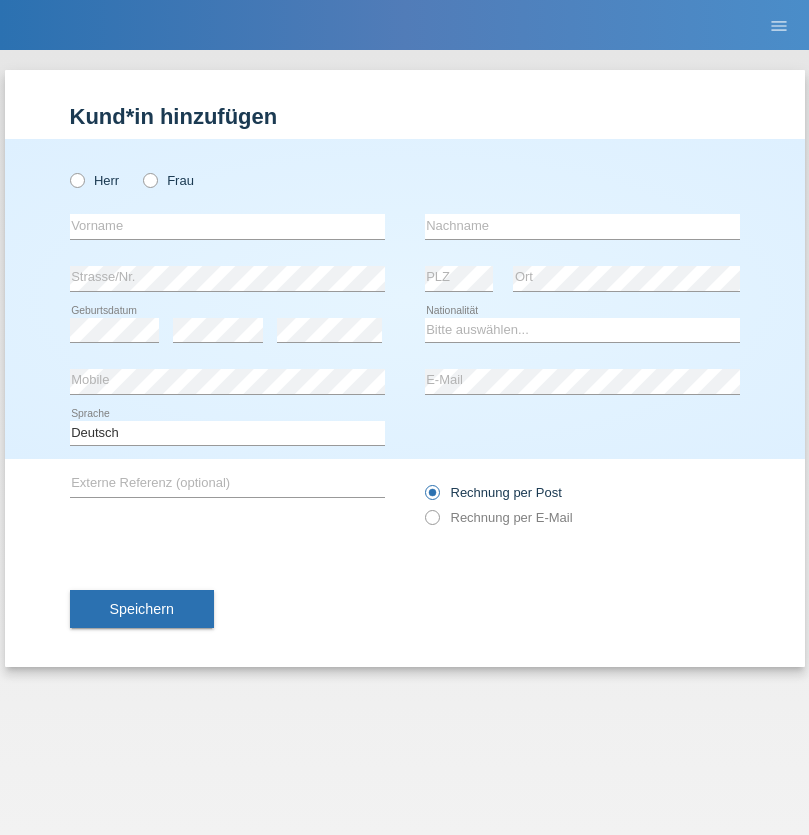 scroll, scrollTop: 0, scrollLeft: 0, axis: both 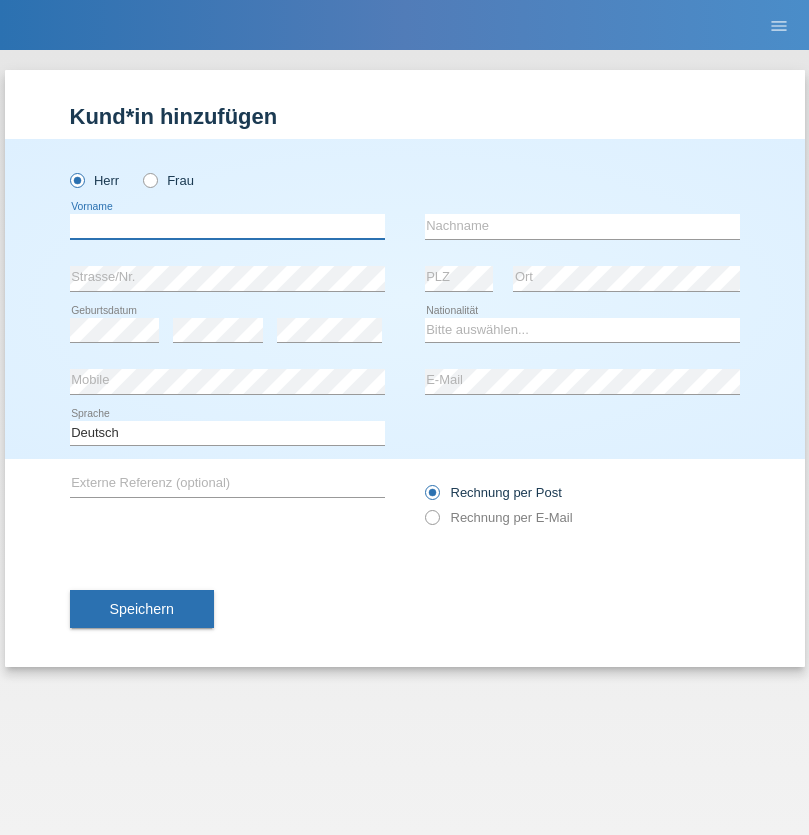 click at bounding box center (227, 226) 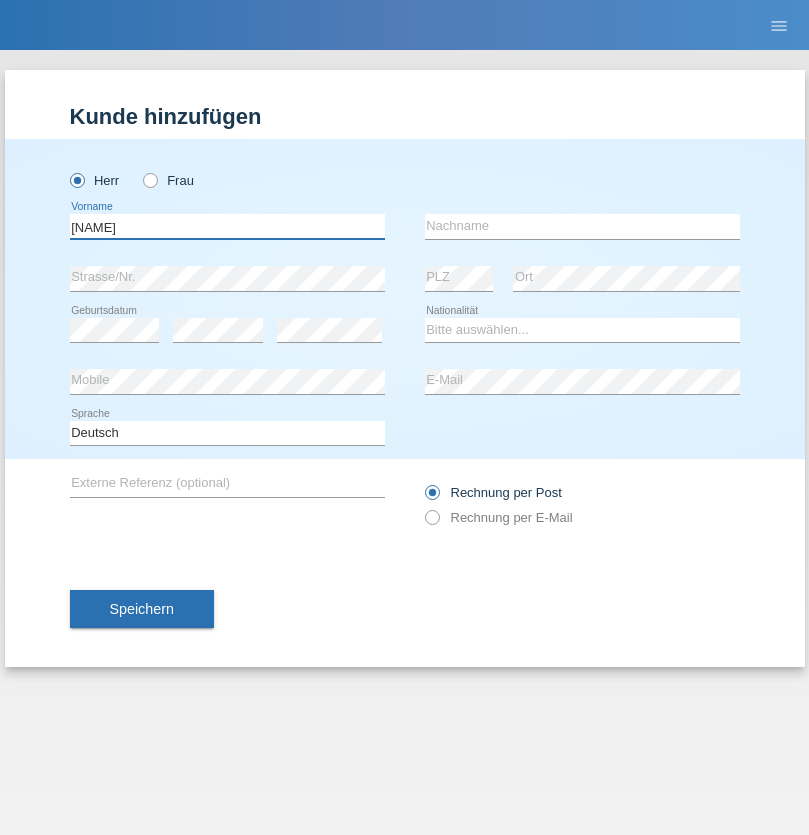 type on "Dominik" 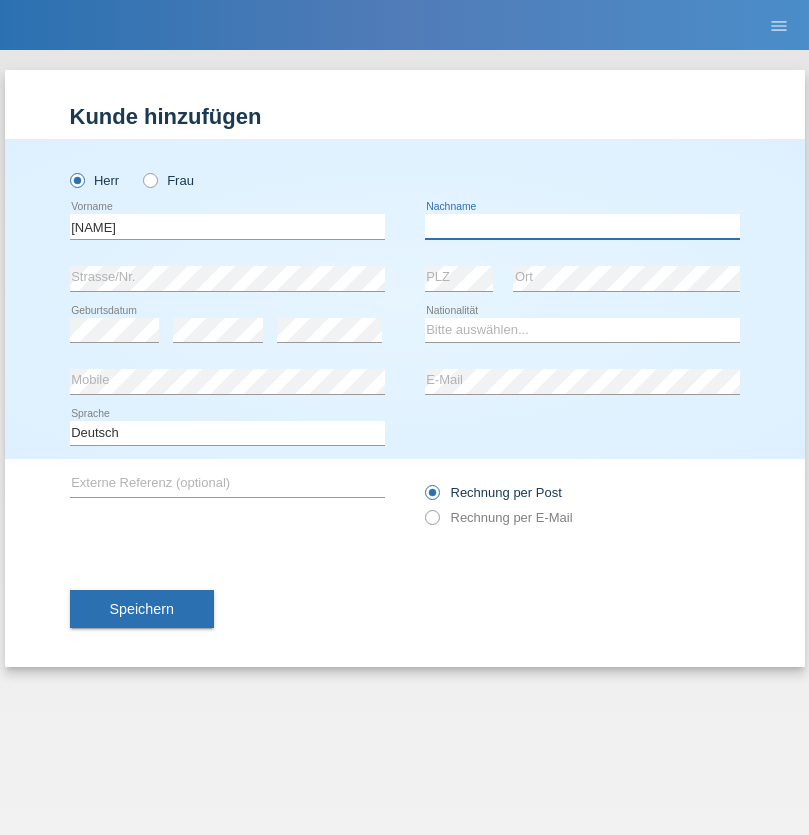 click at bounding box center (582, 226) 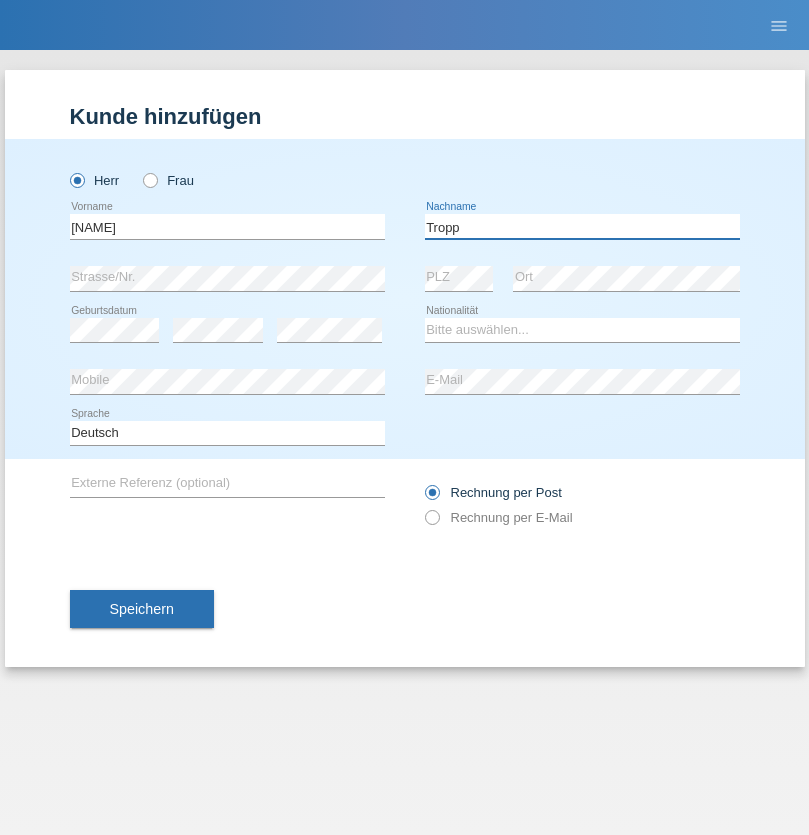 type on "Tropp" 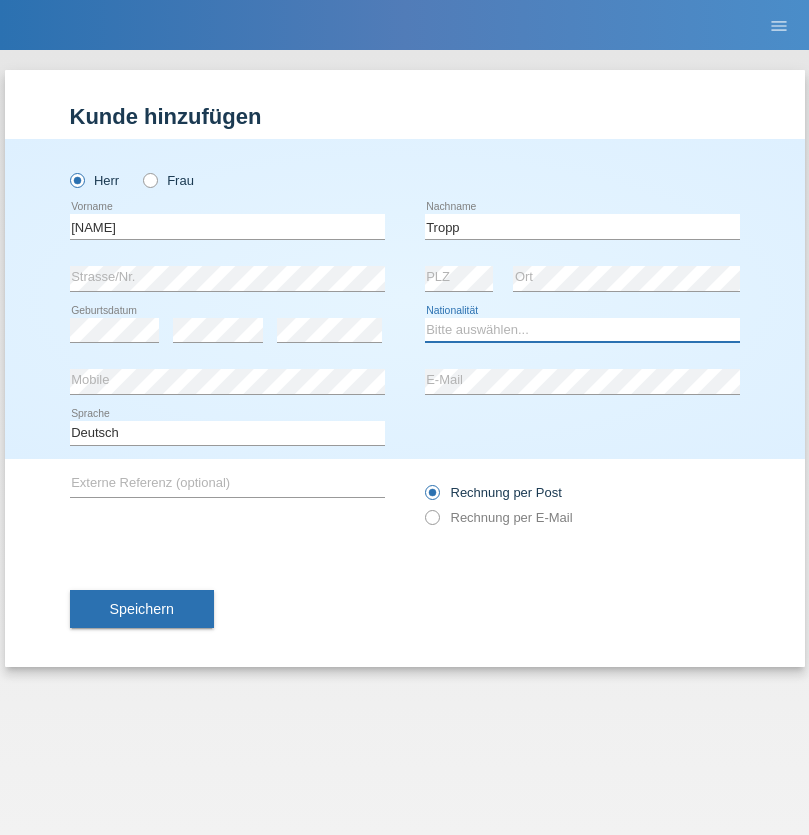 select on "SK" 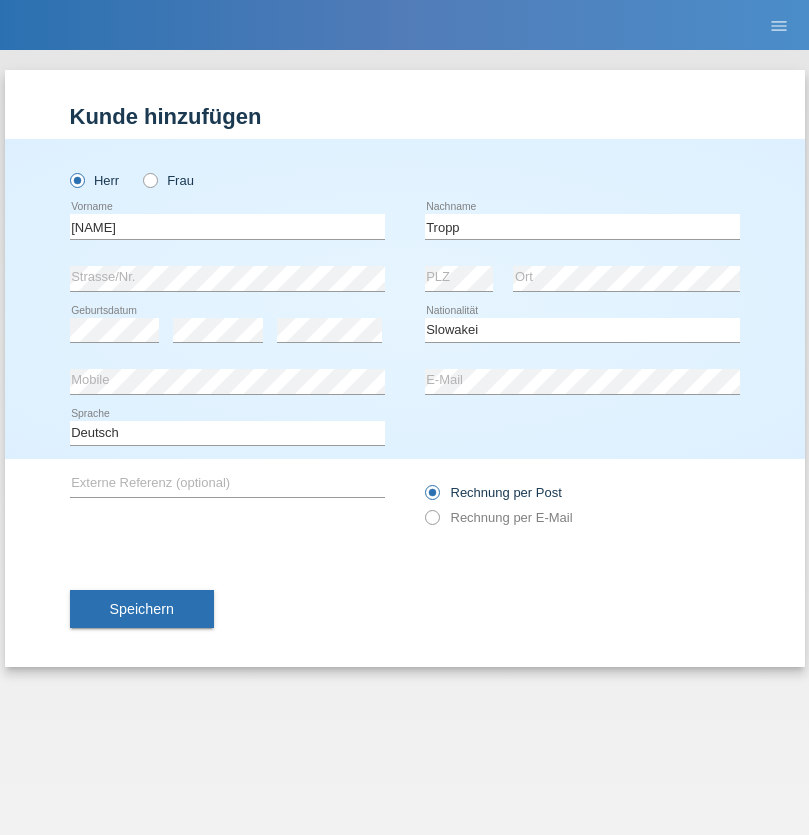 select on "C" 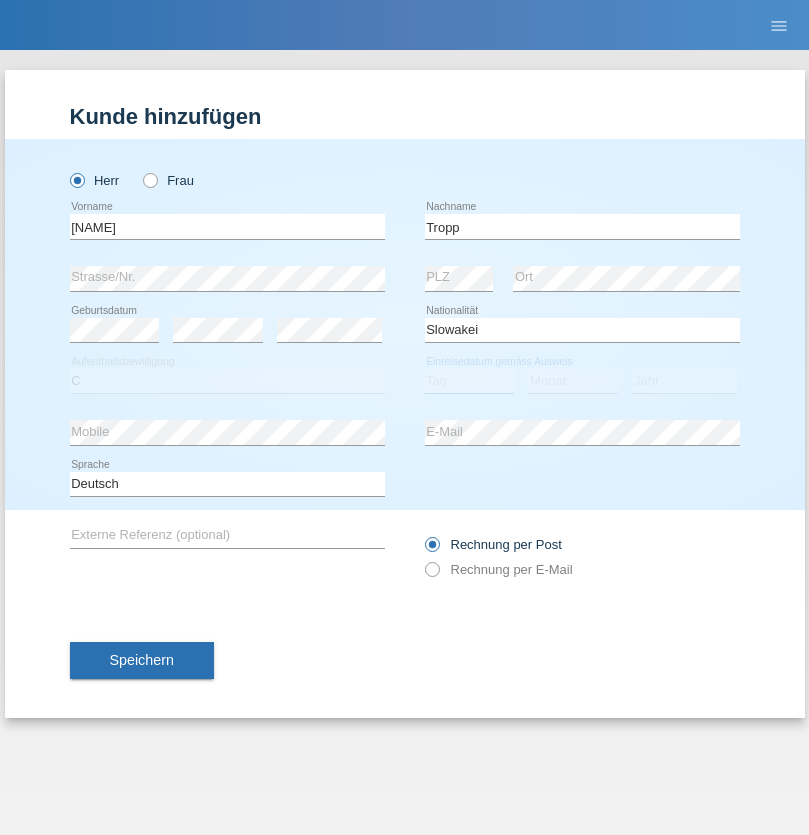 select on "08" 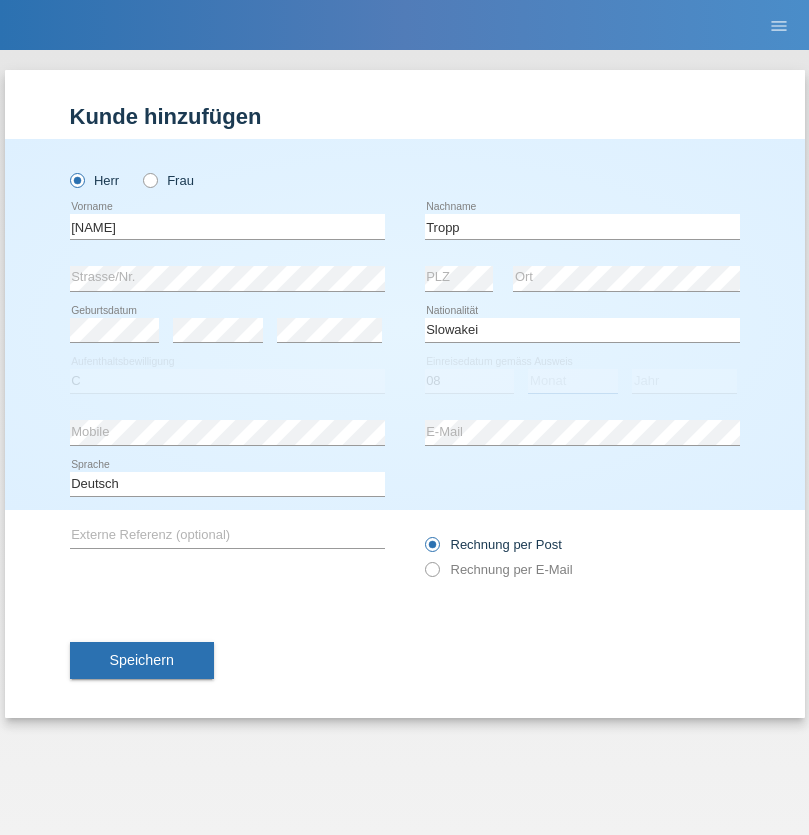 select on "08" 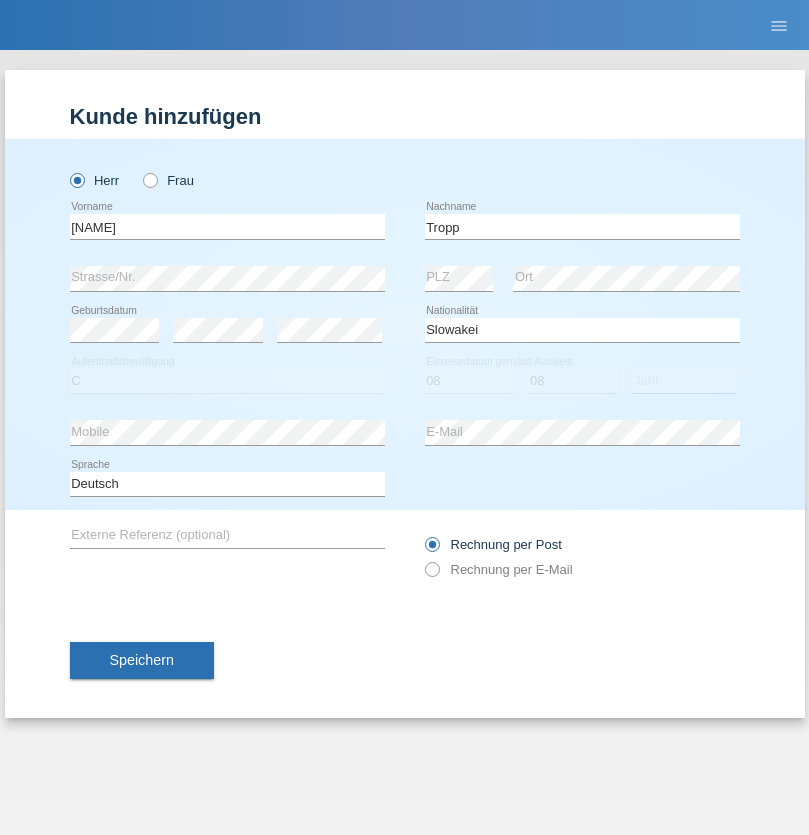 select on "2021" 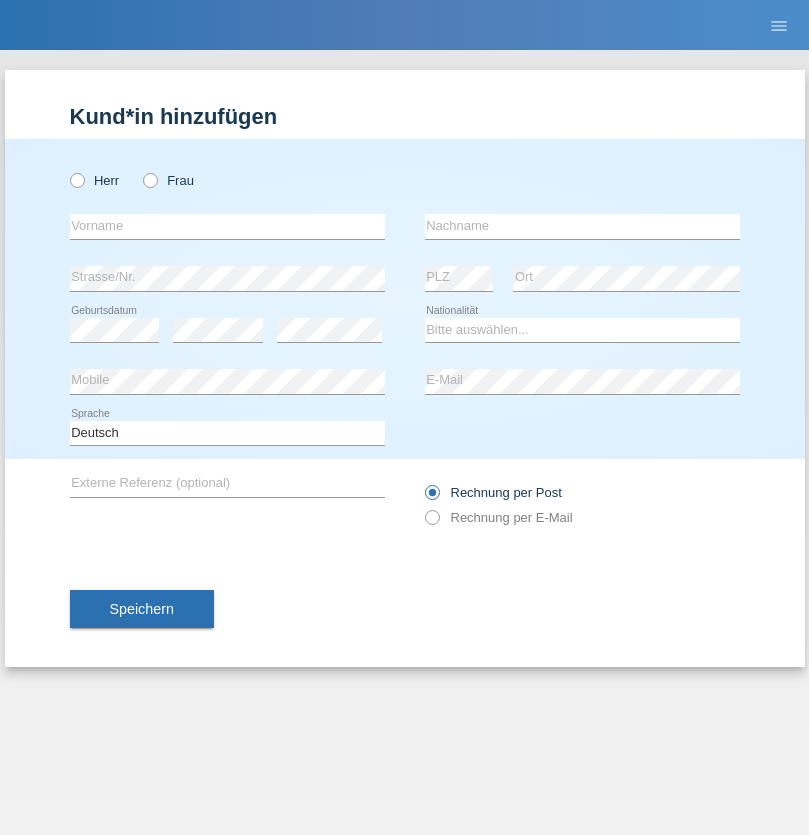 scroll, scrollTop: 0, scrollLeft: 0, axis: both 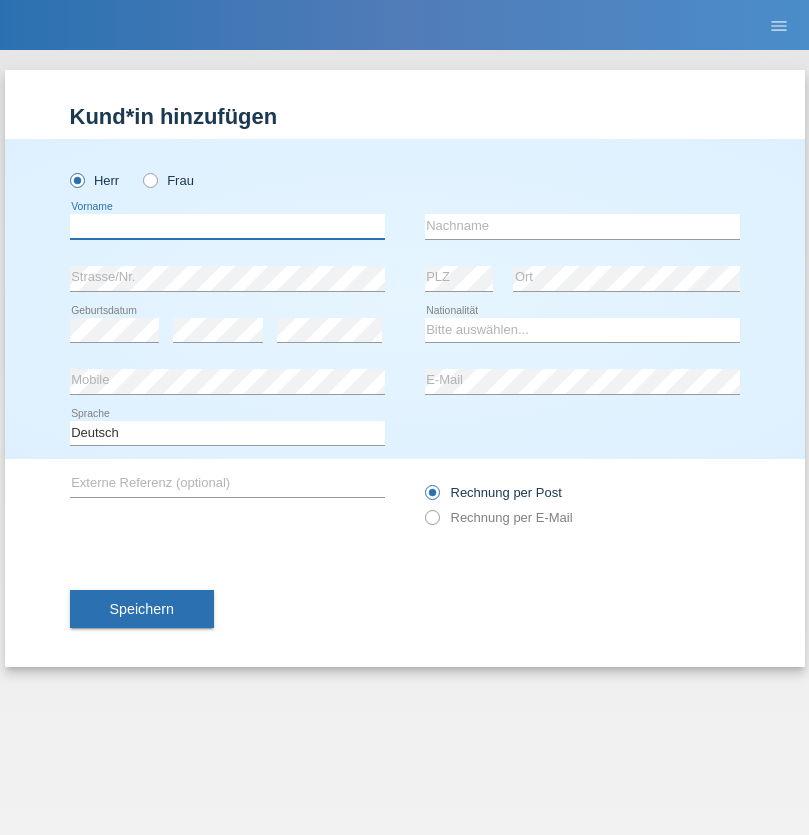 click at bounding box center [227, 226] 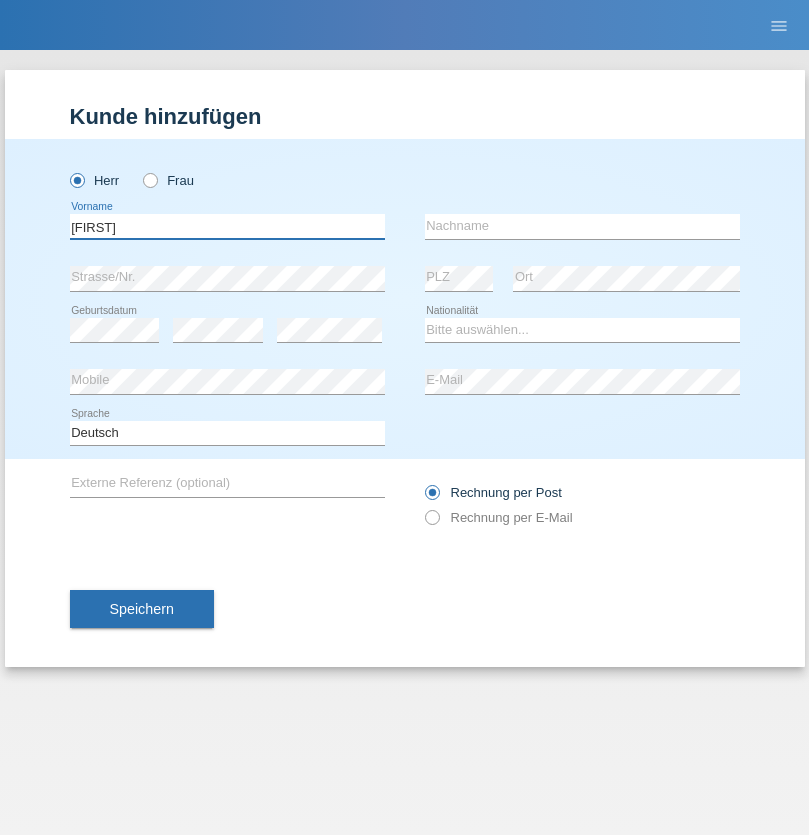 type on "[FIRST]" 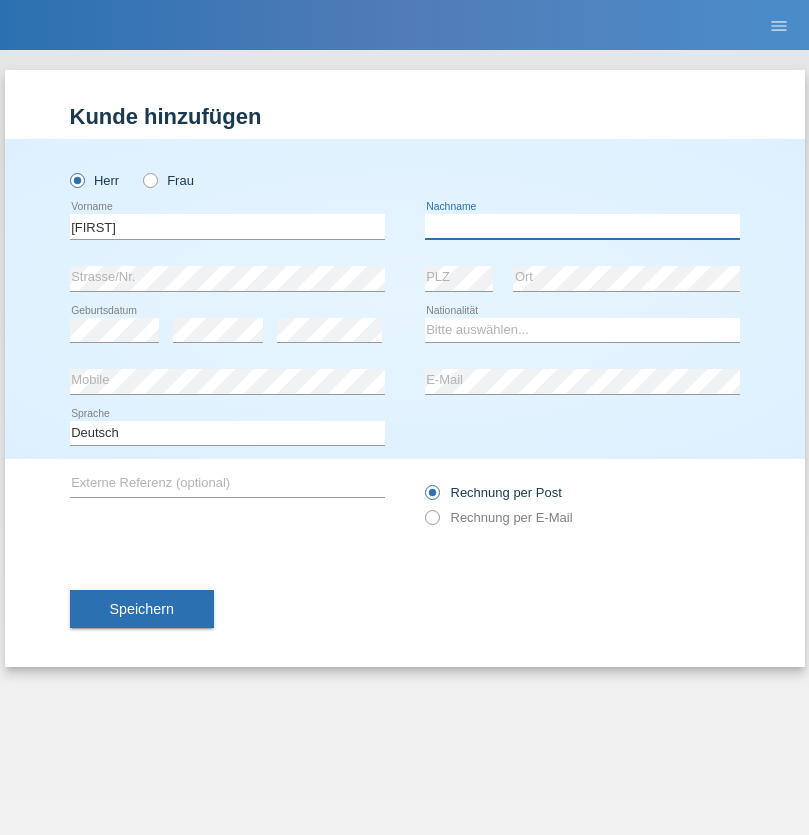click at bounding box center (582, 226) 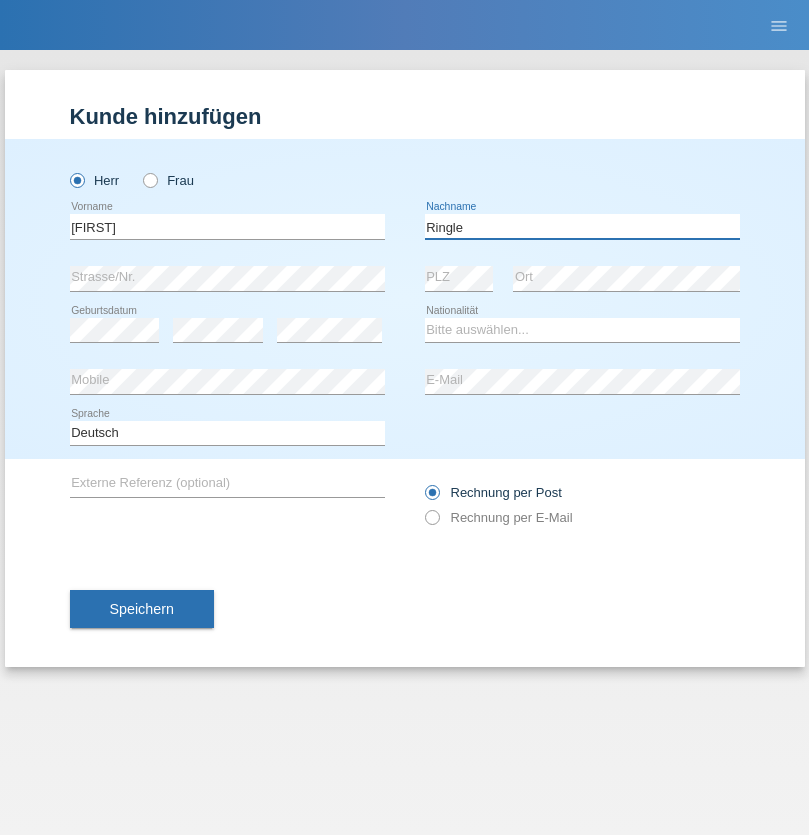 type on "Ringle" 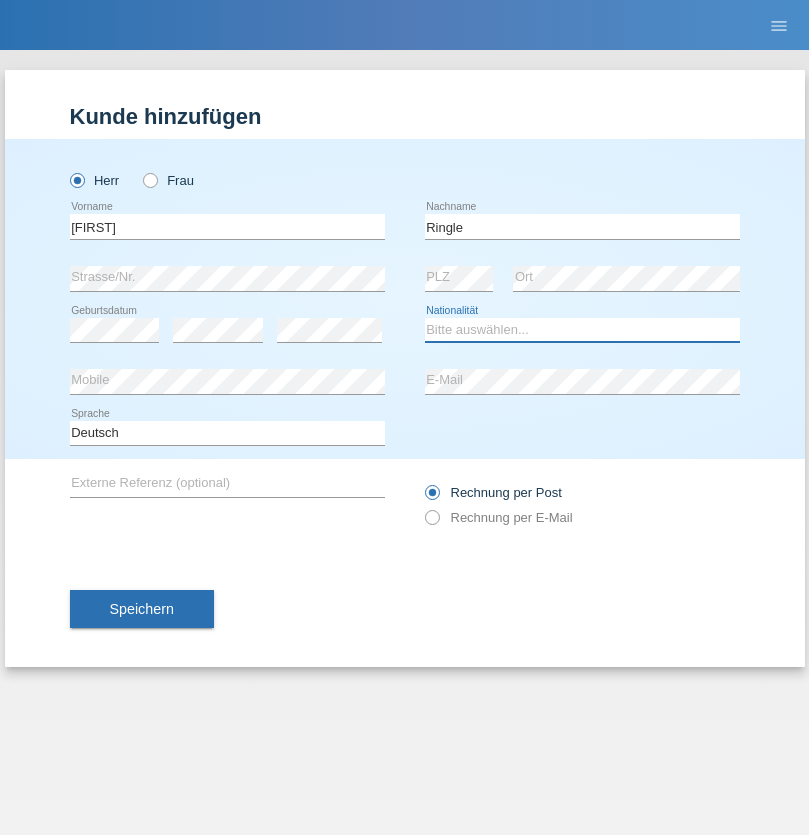 select on "DE" 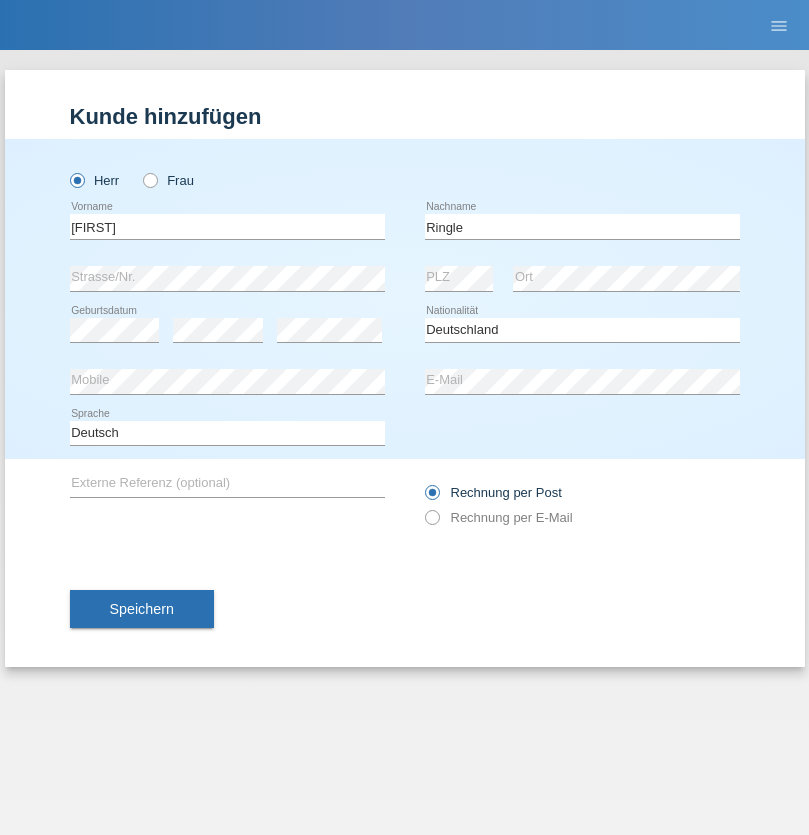 select on "C" 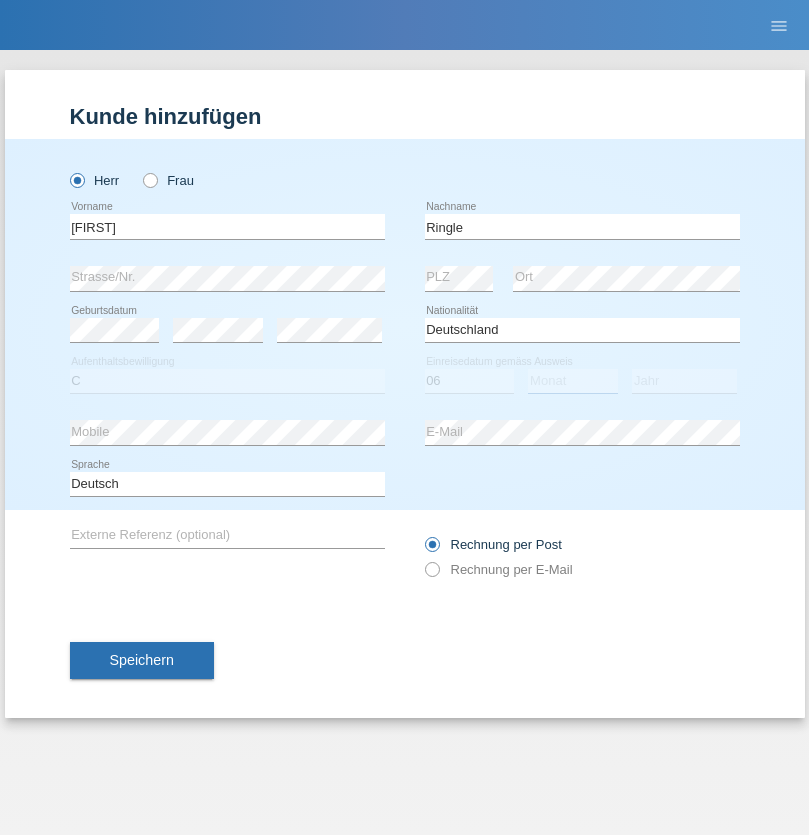 select on "01" 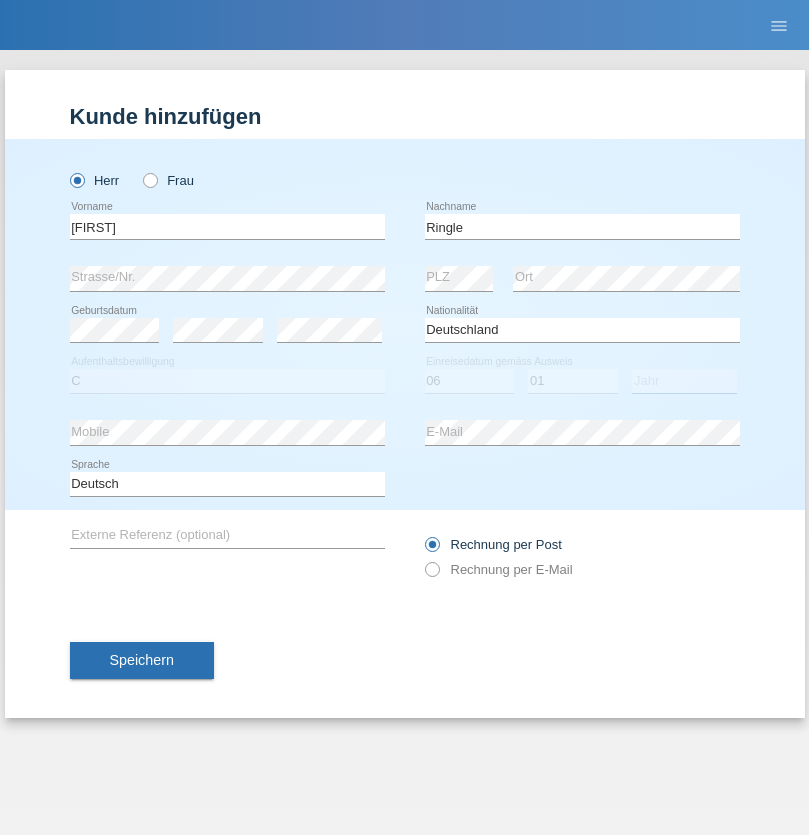 select on "2021" 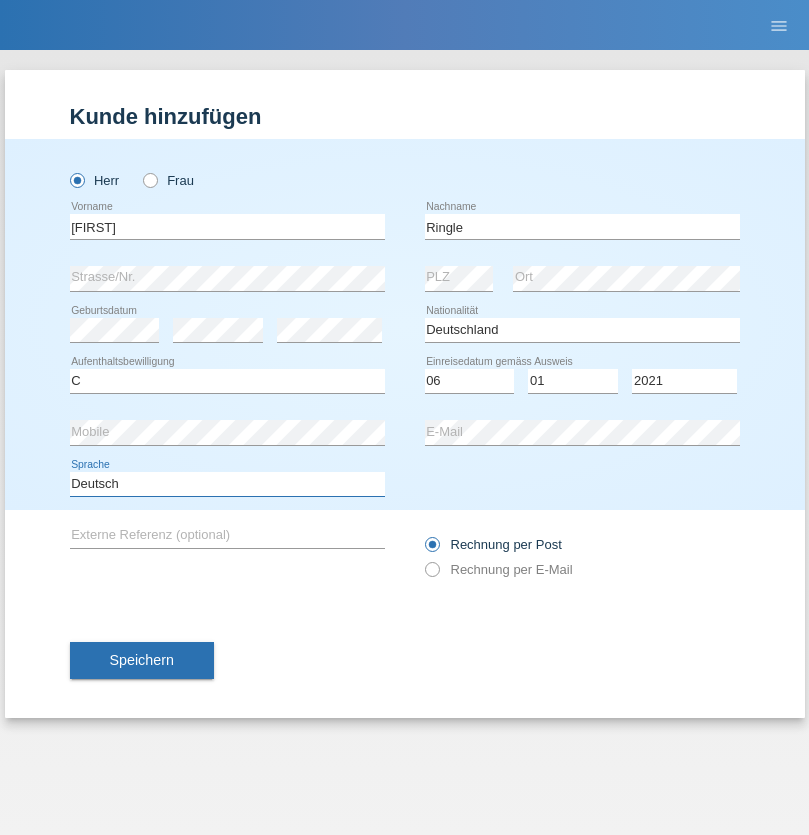 select on "en" 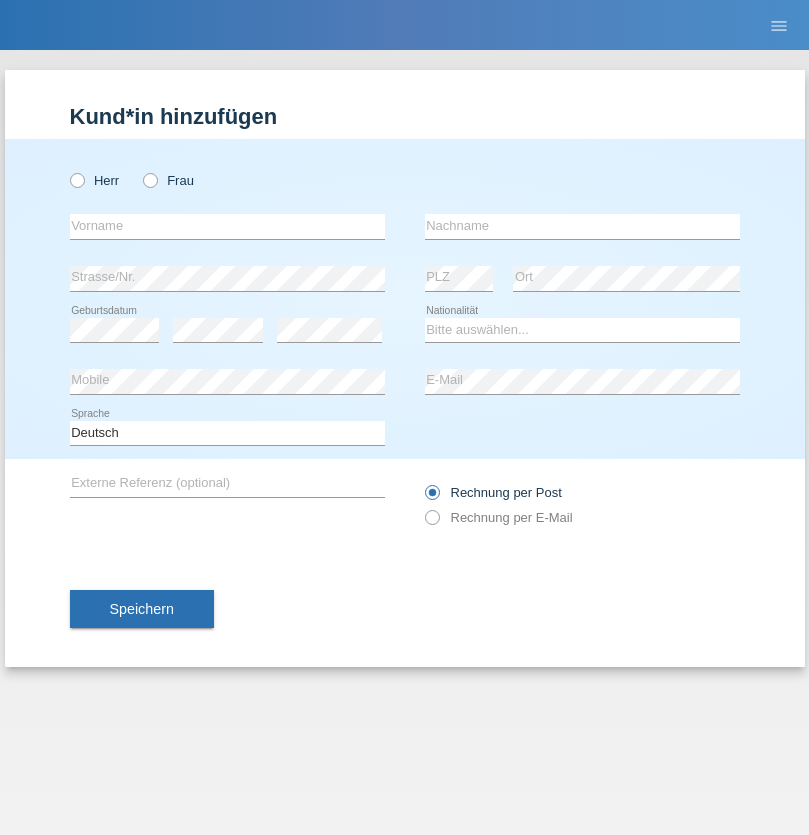 scroll, scrollTop: 0, scrollLeft: 0, axis: both 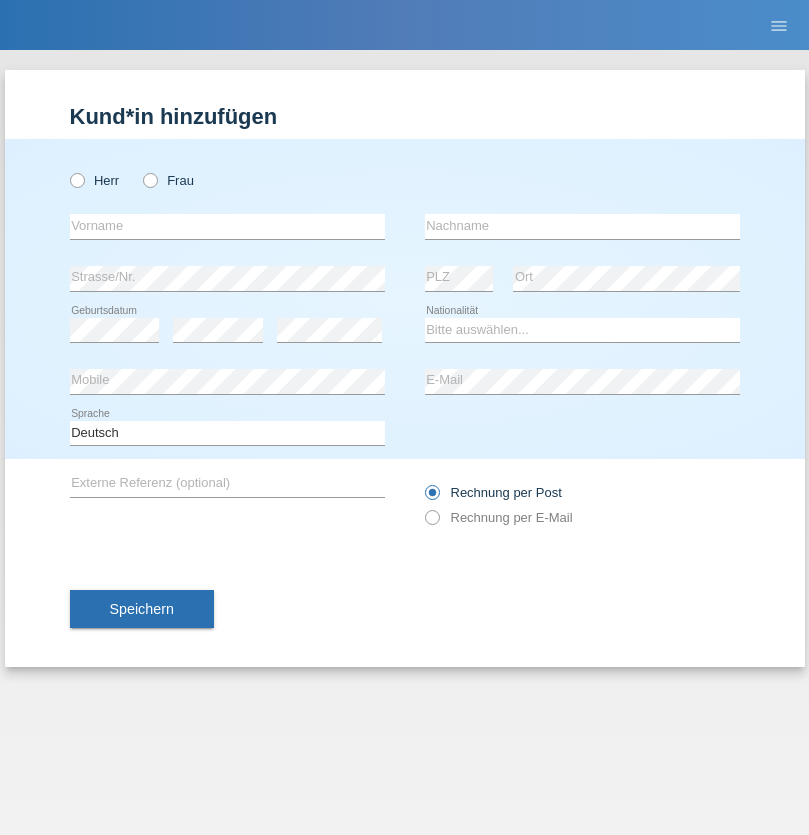 radio on "true" 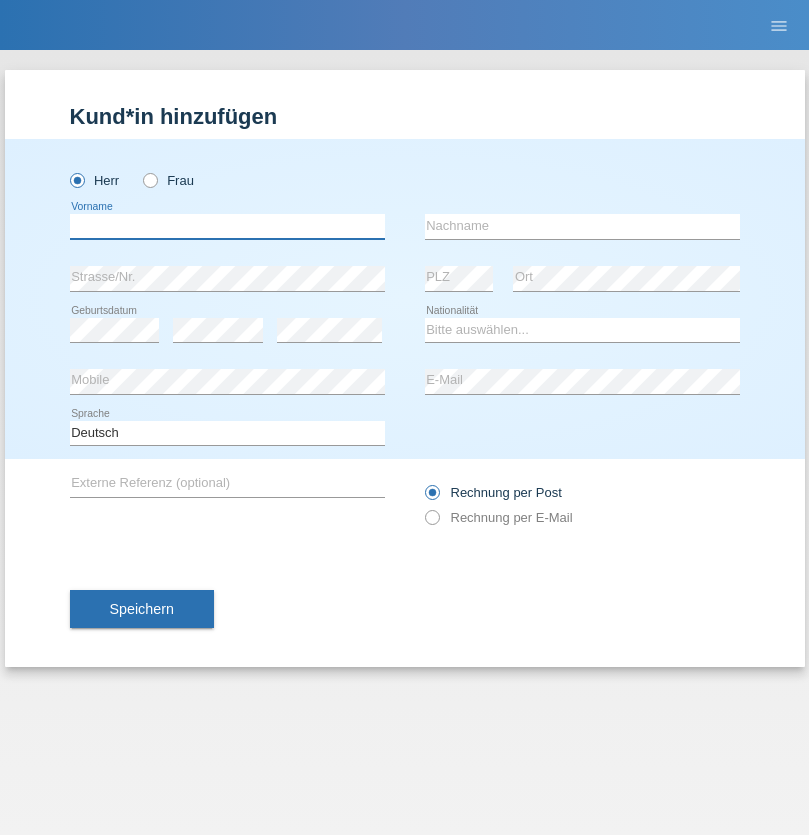 click at bounding box center [227, 226] 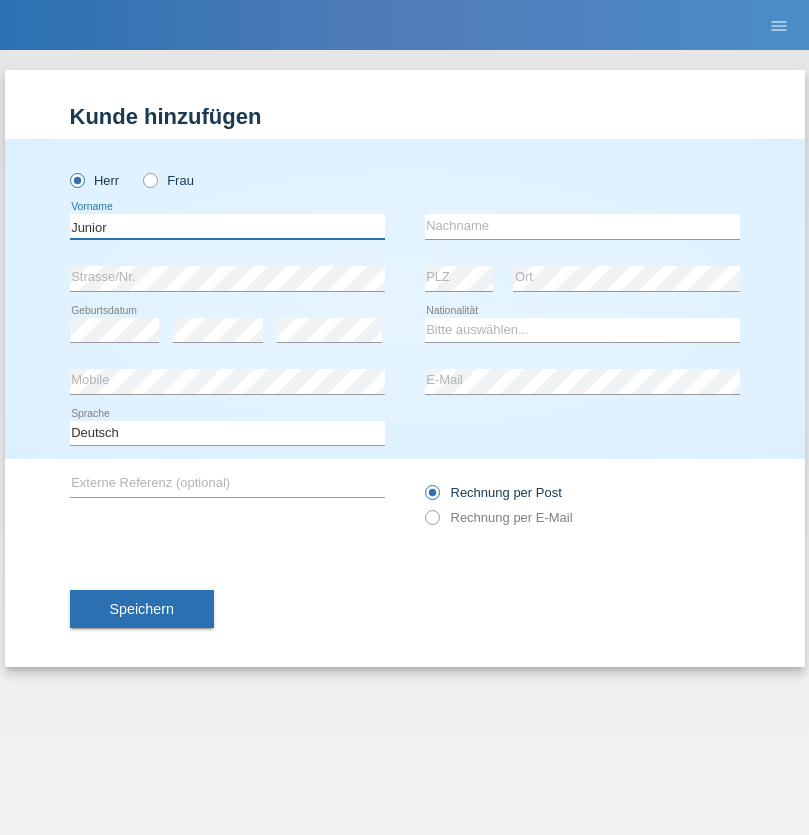 type on "Junior" 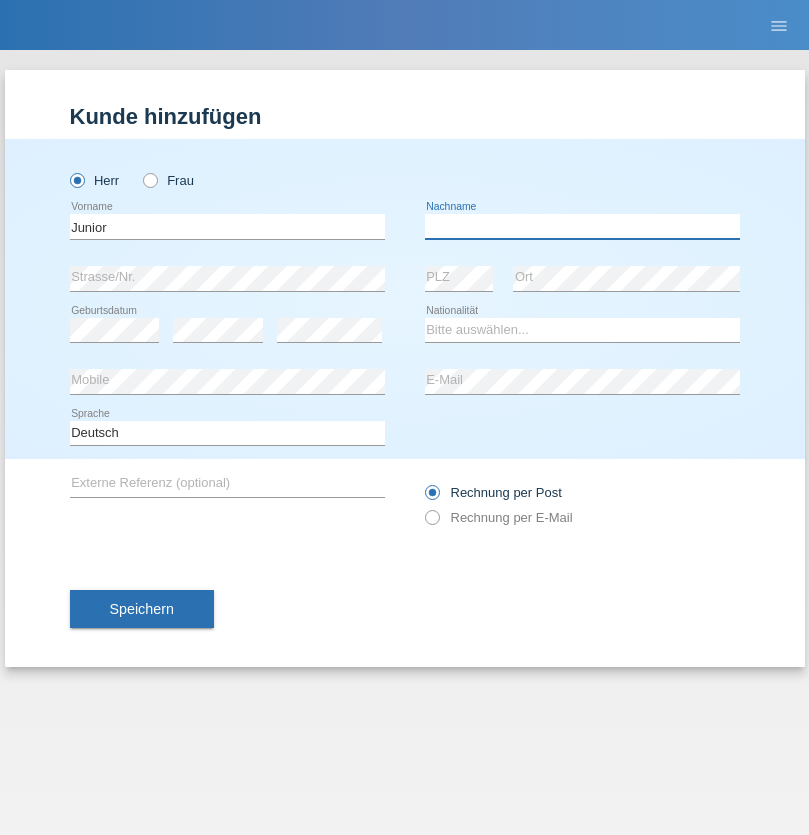 click at bounding box center [582, 226] 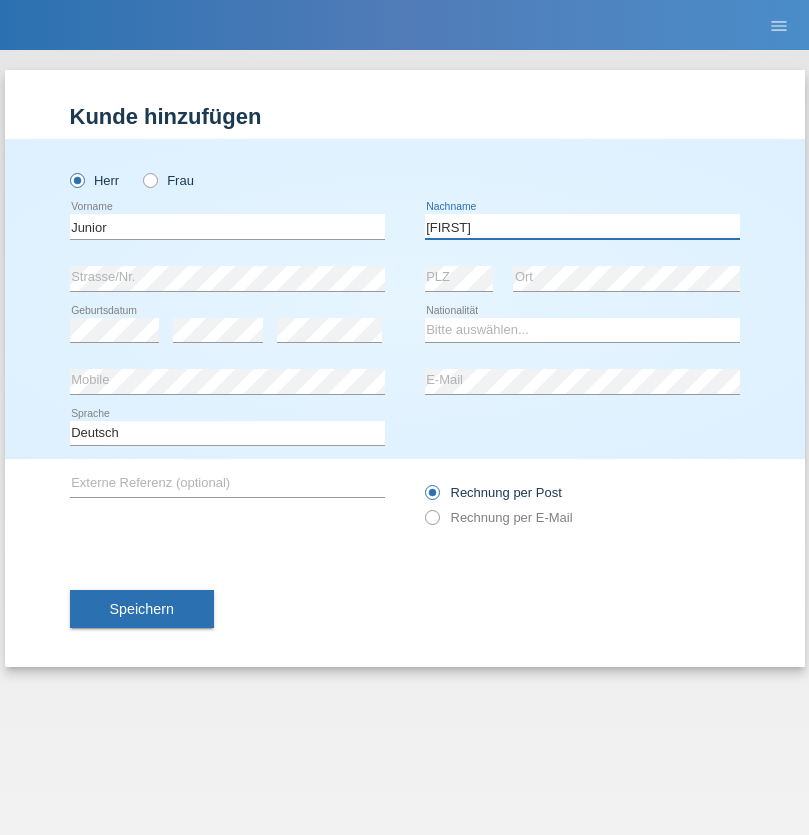 type on "[FIRST]" 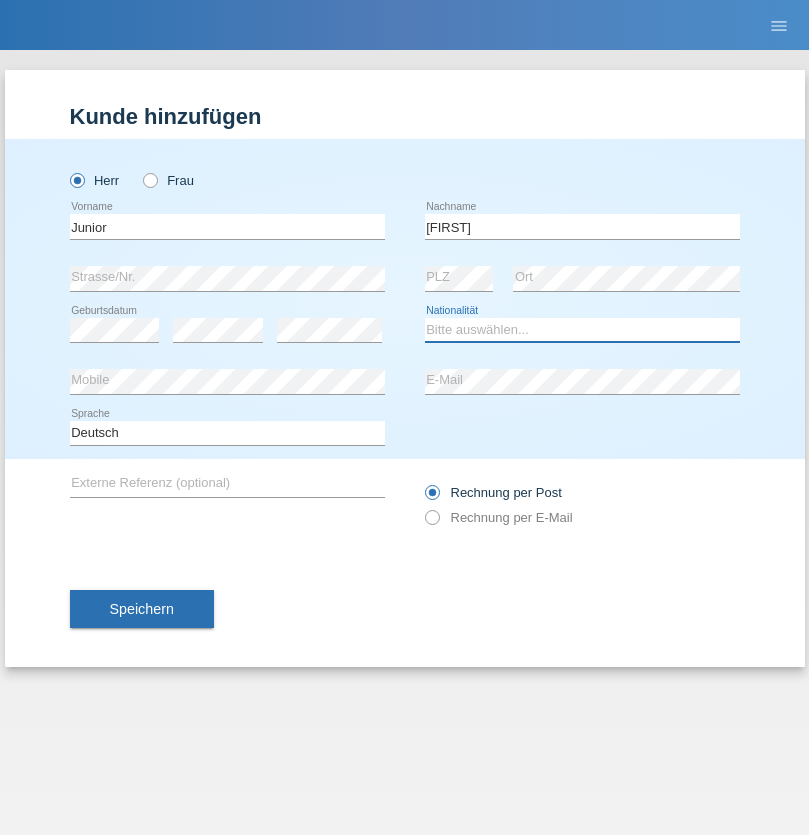 select on "CH" 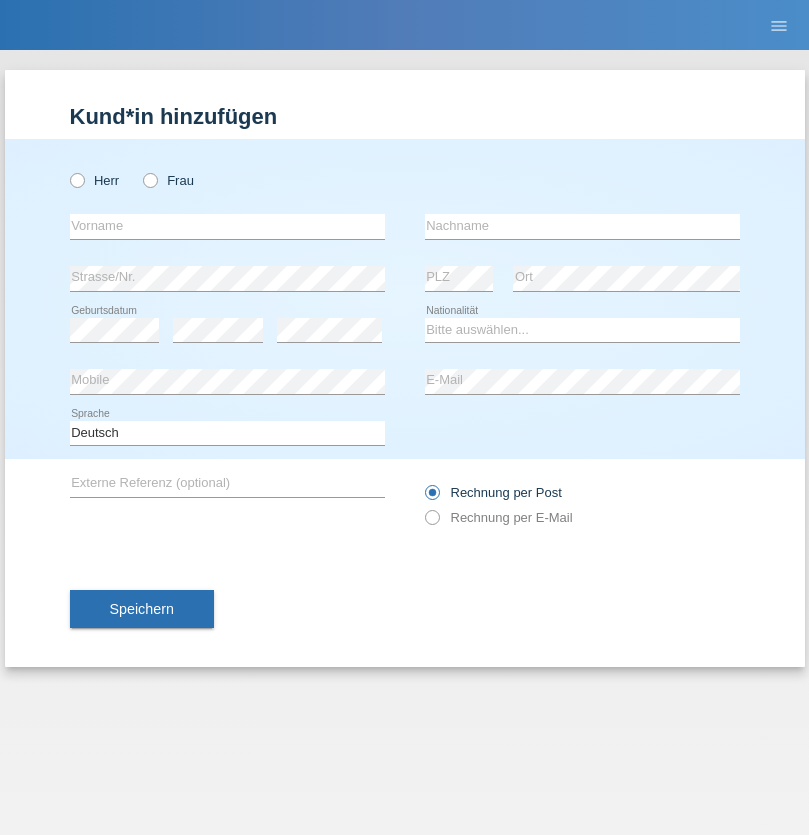 scroll, scrollTop: 0, scrollLeft: 0, axis: both 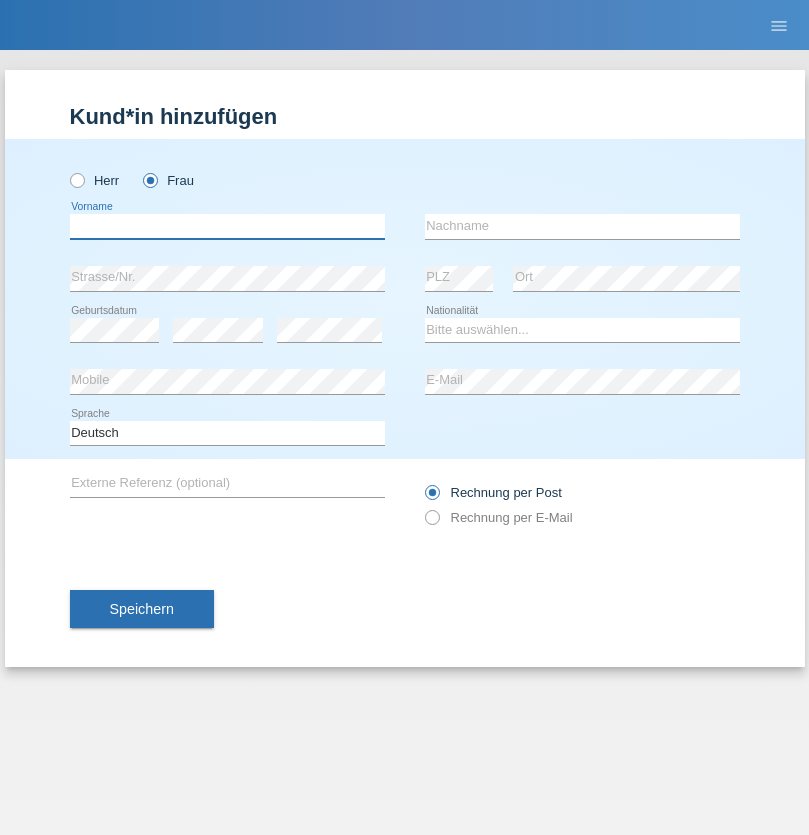 click at bounding box center (227, 226) 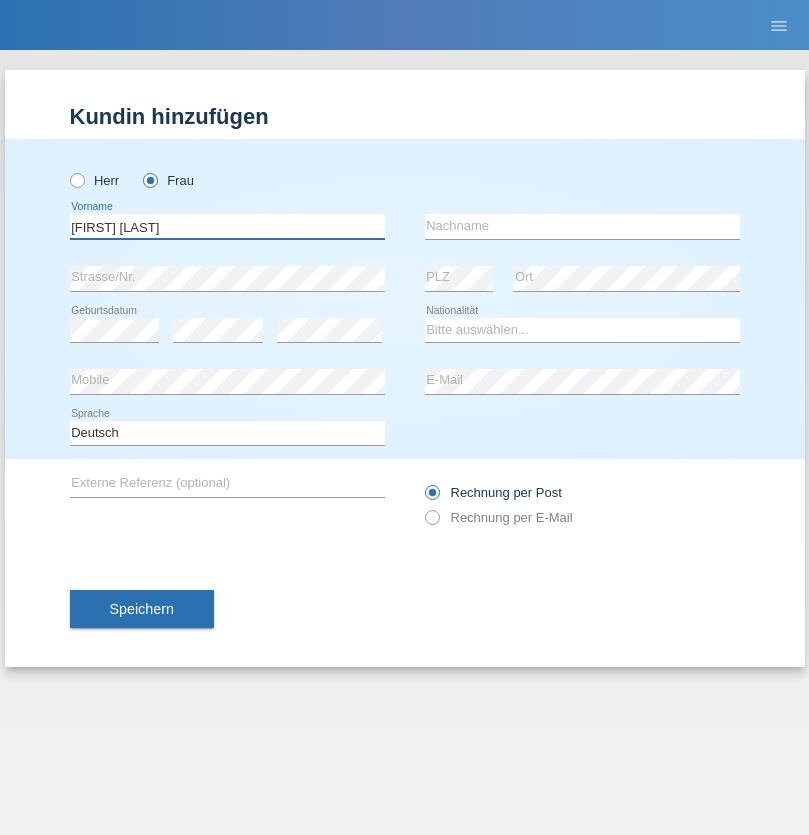 type on "Maria Fernanda" 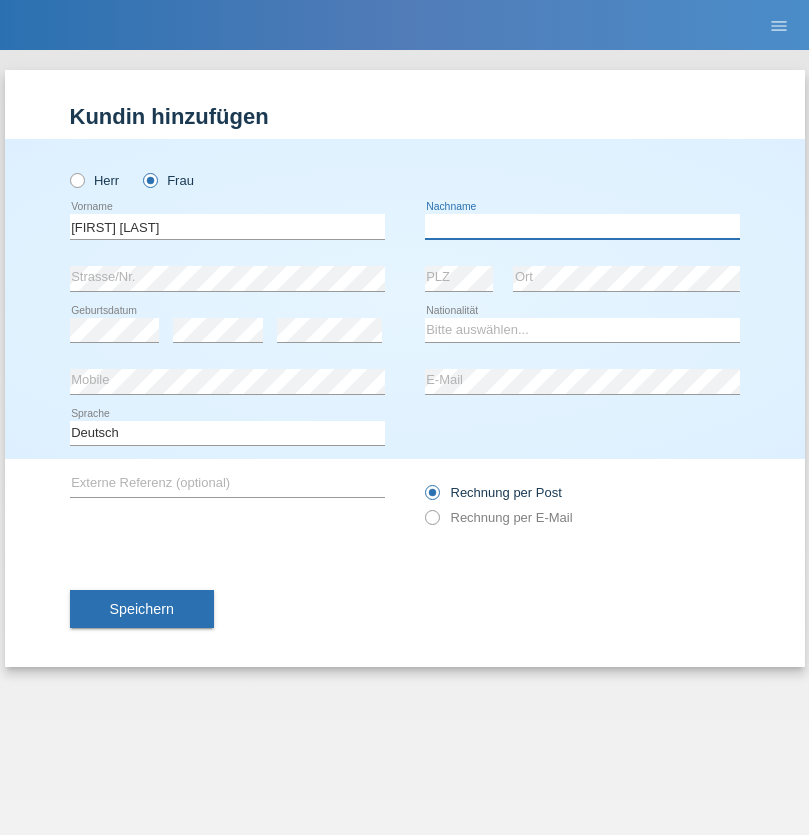 click at bounding box center (582, 226) 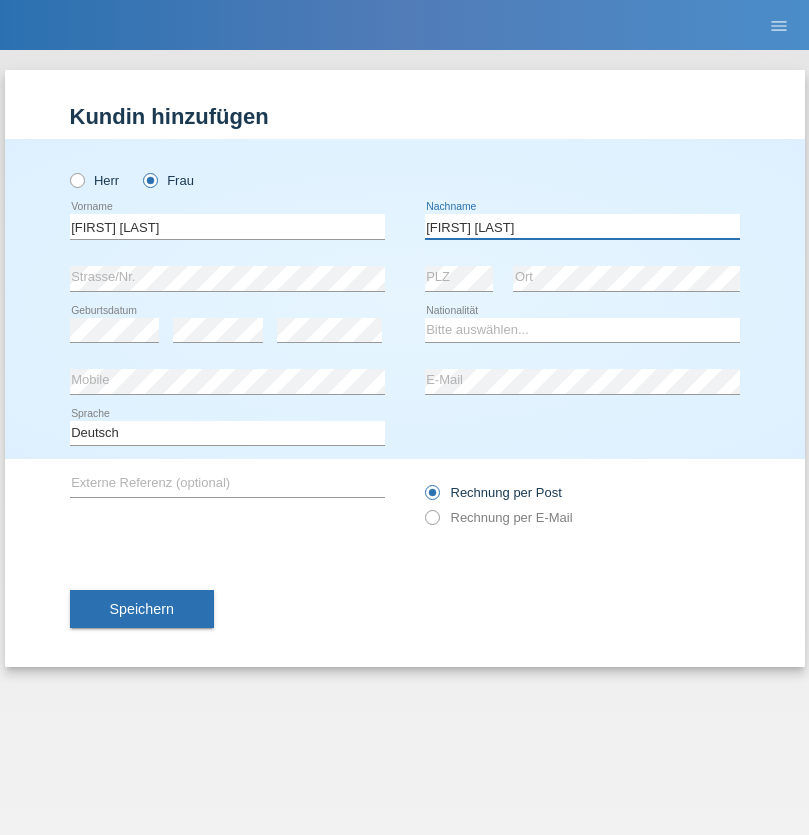 type on "Knusel Campillo" 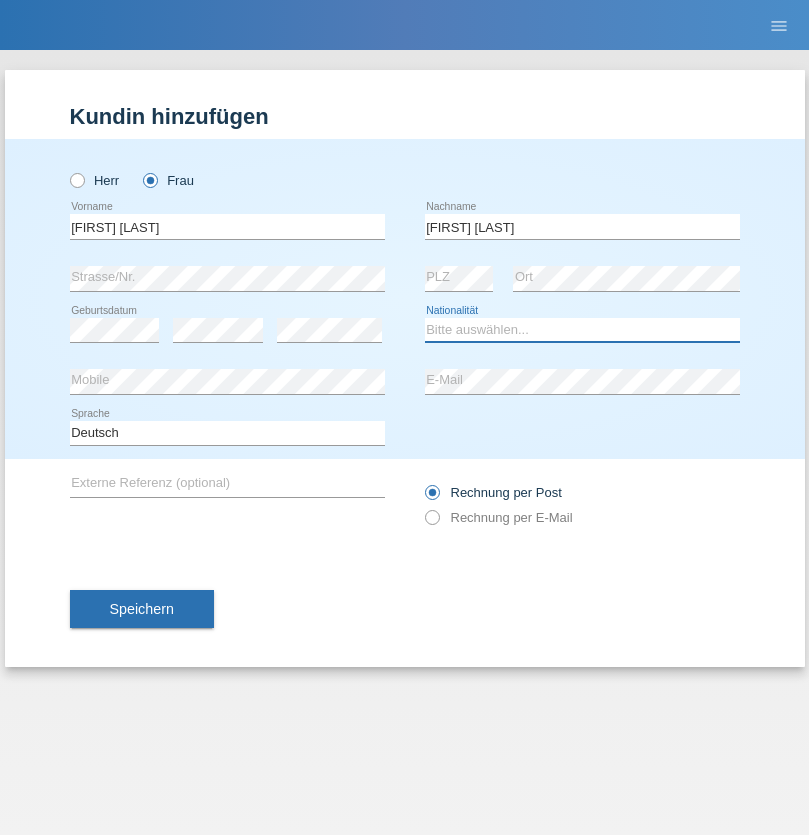 select on "CH" 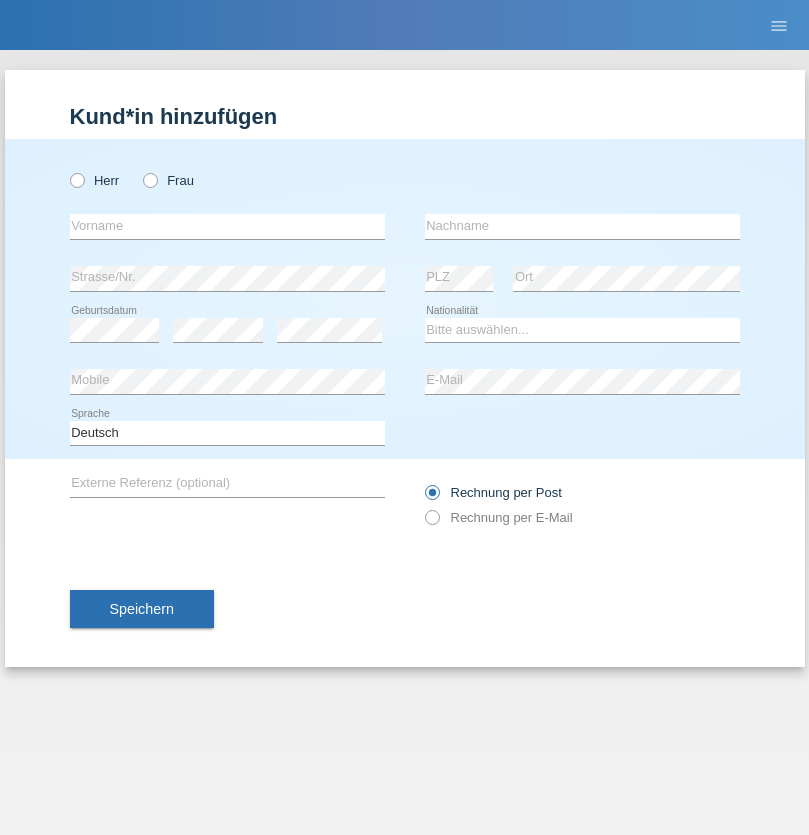 scroll, scrollTop: 0, scrollLeft: 0, axis: both 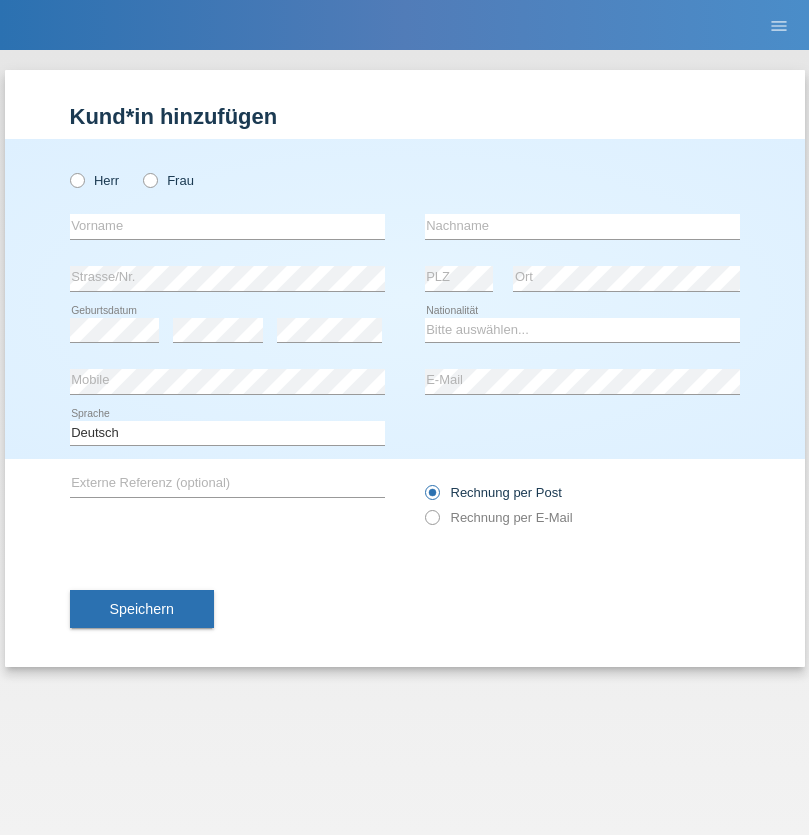 radio on "true" 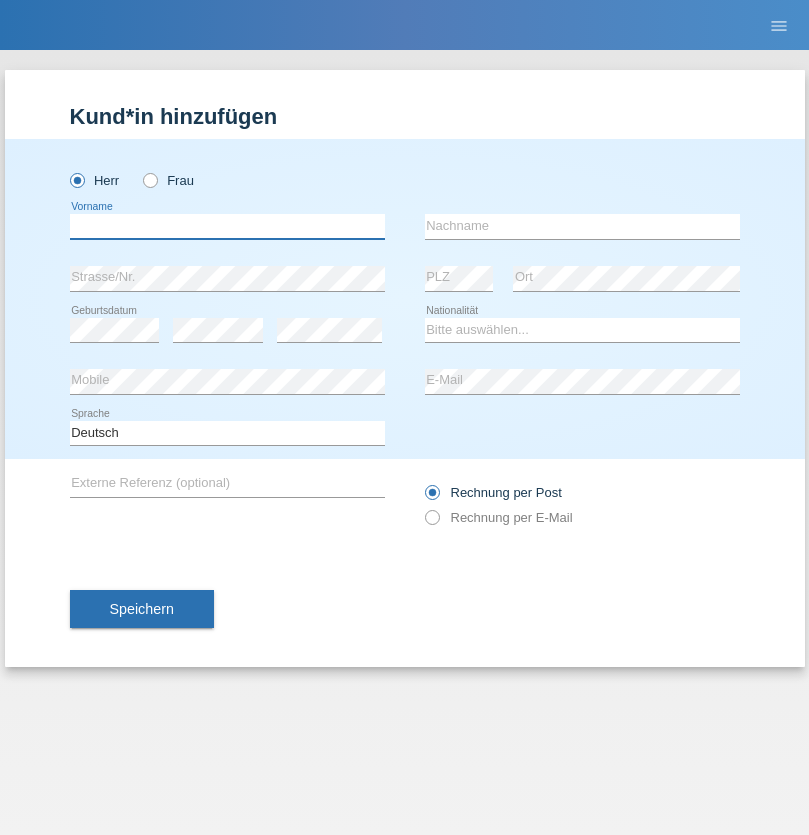 click at bounding box center (227, 226) 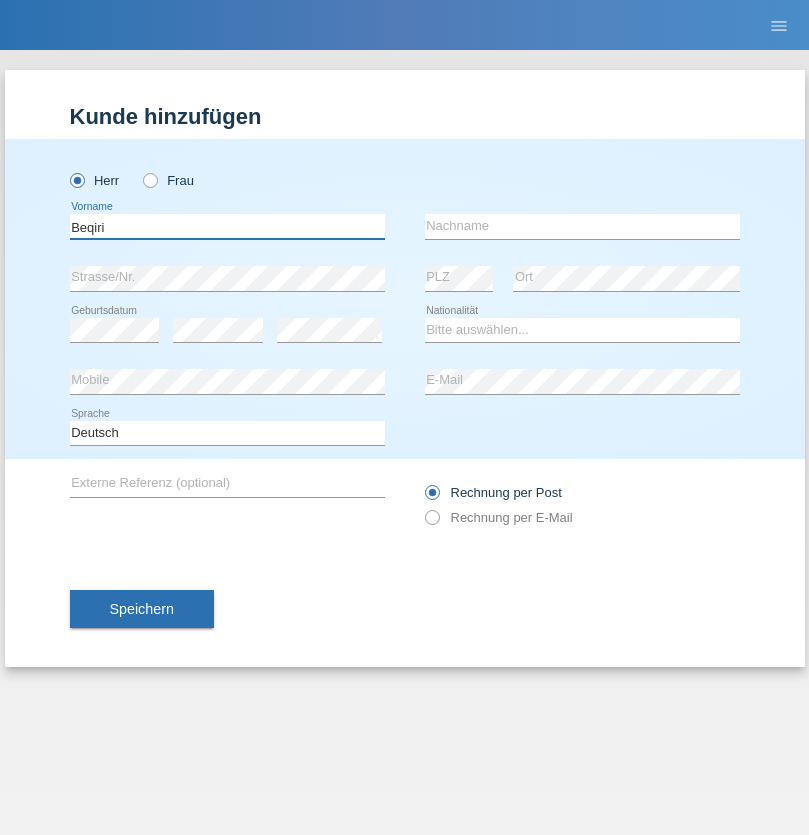 type on "Beqiri" 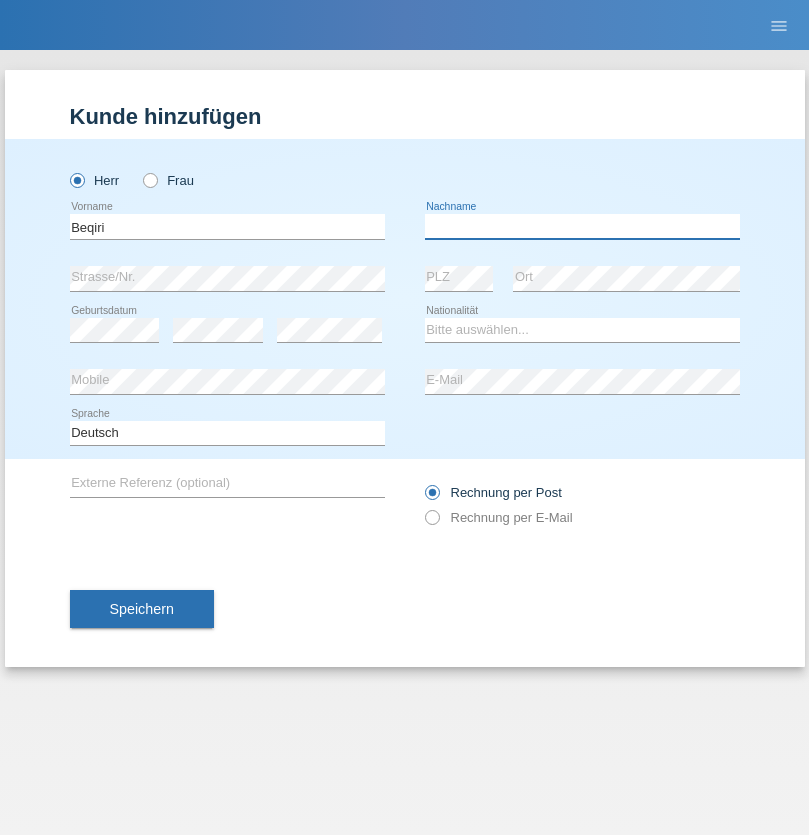 click at bounding box center [582, 226] 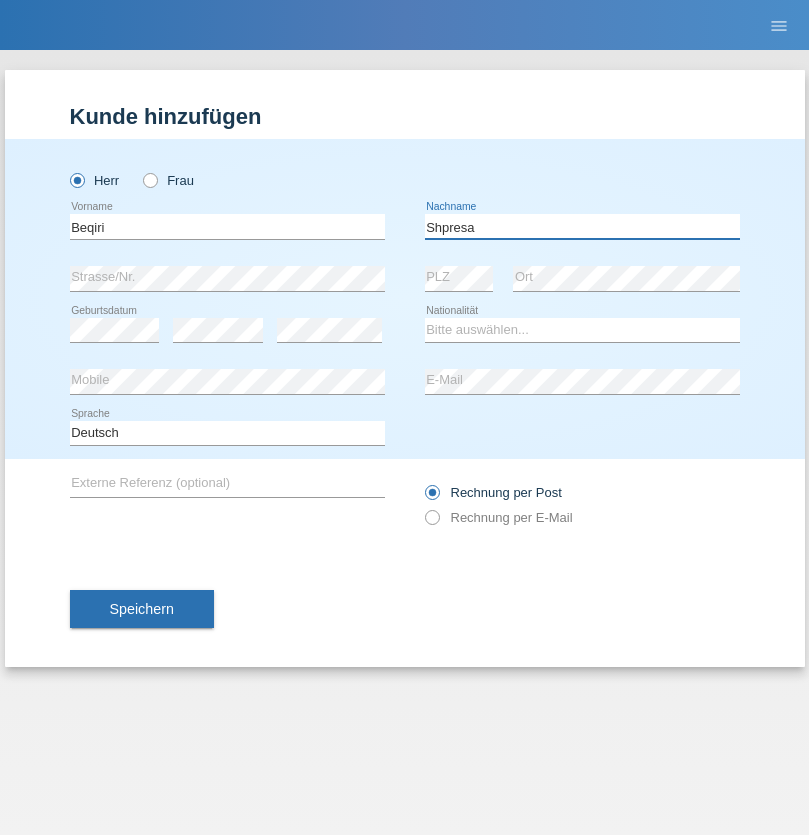 type on "Shpresa" 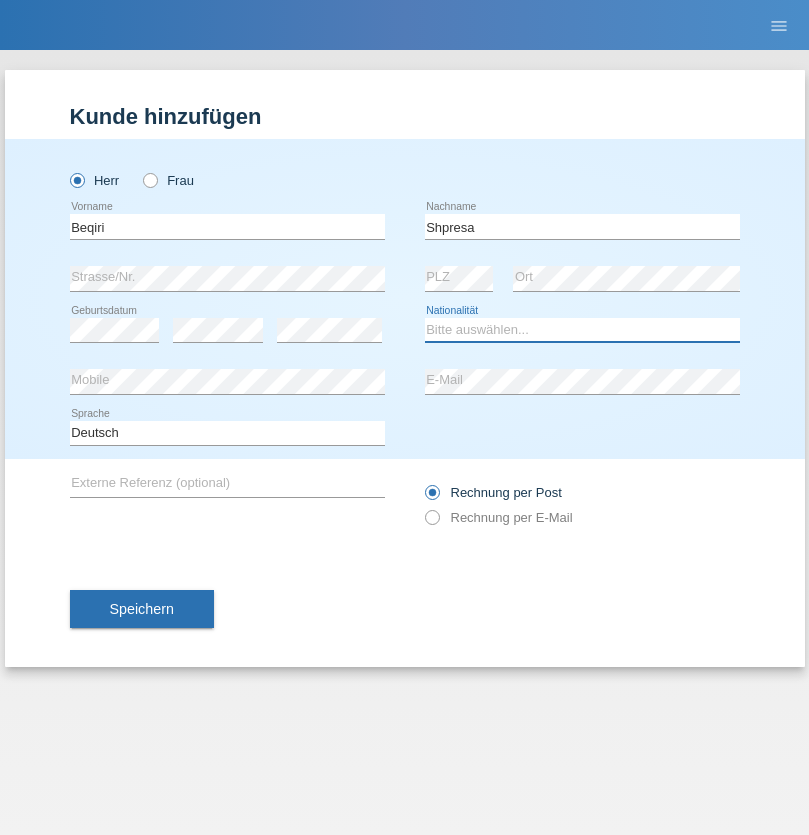 select on "XK" 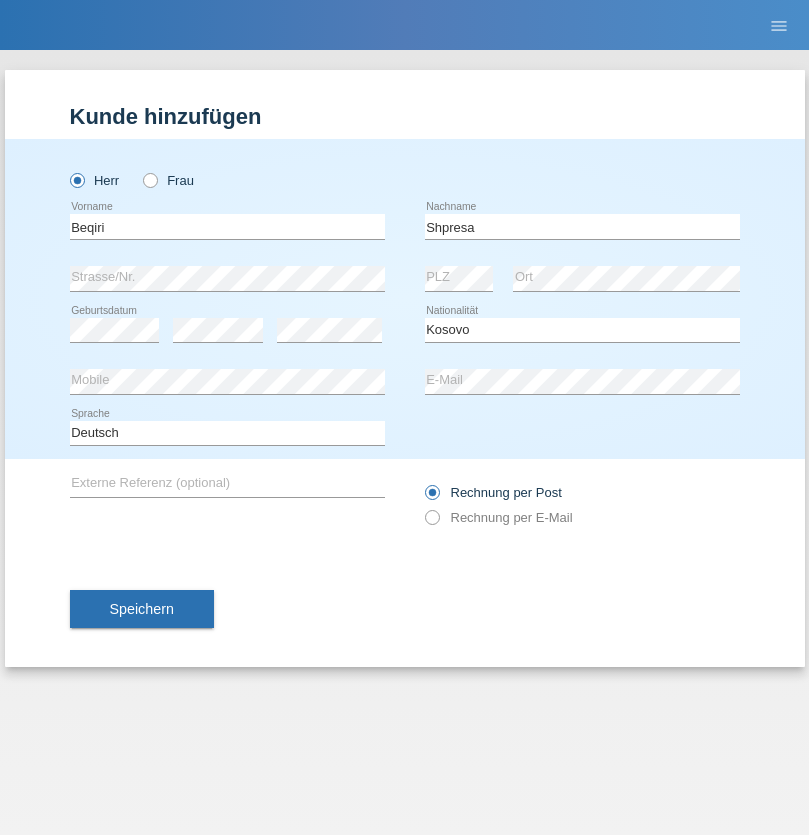 select on "C" 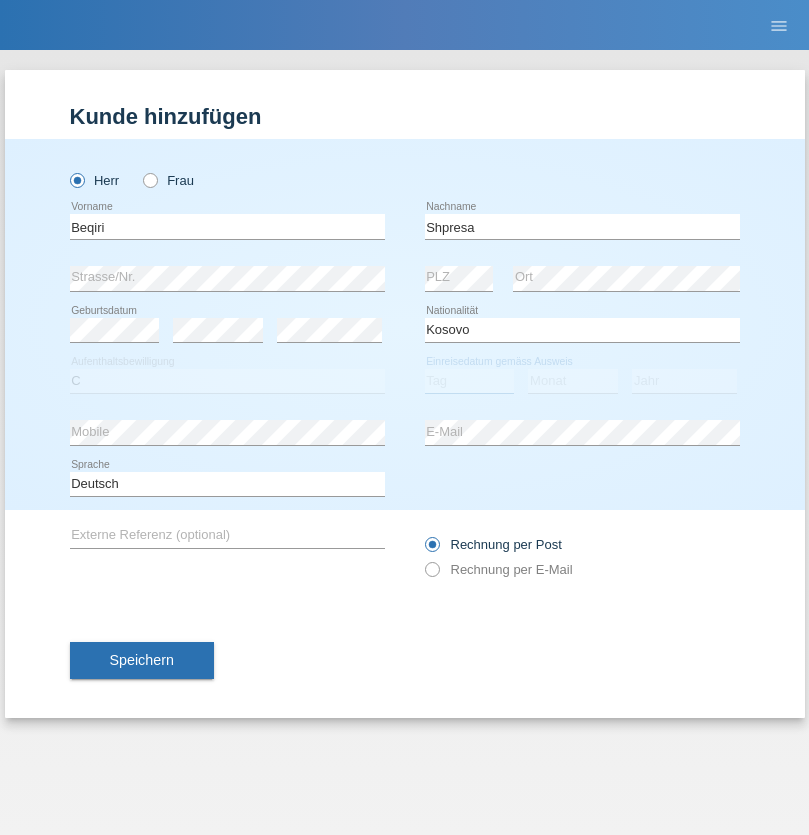 select on "08" 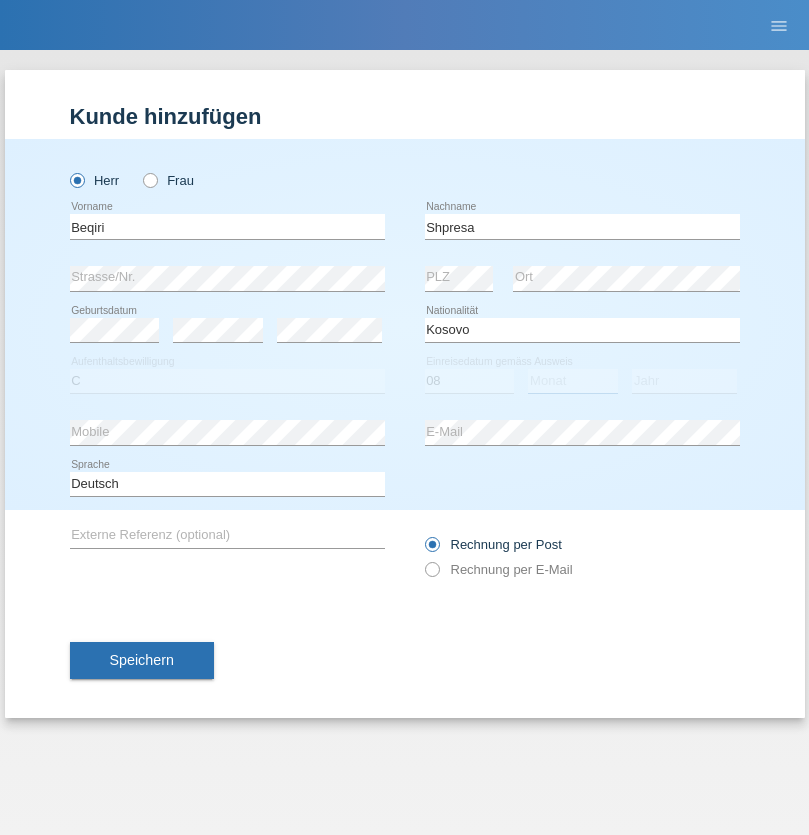 select on "02" 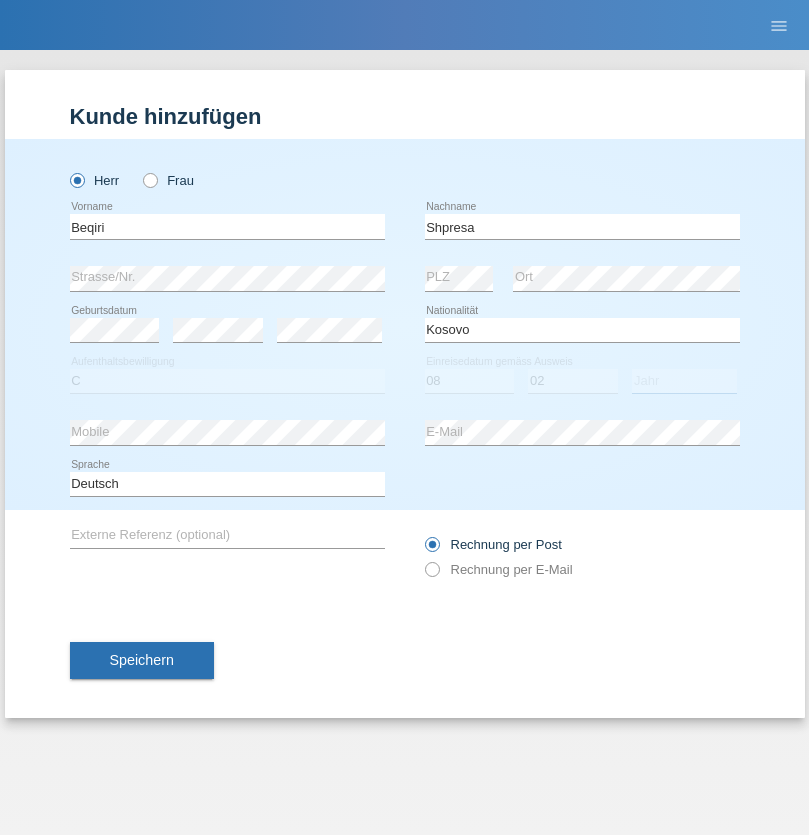 select on "1979" 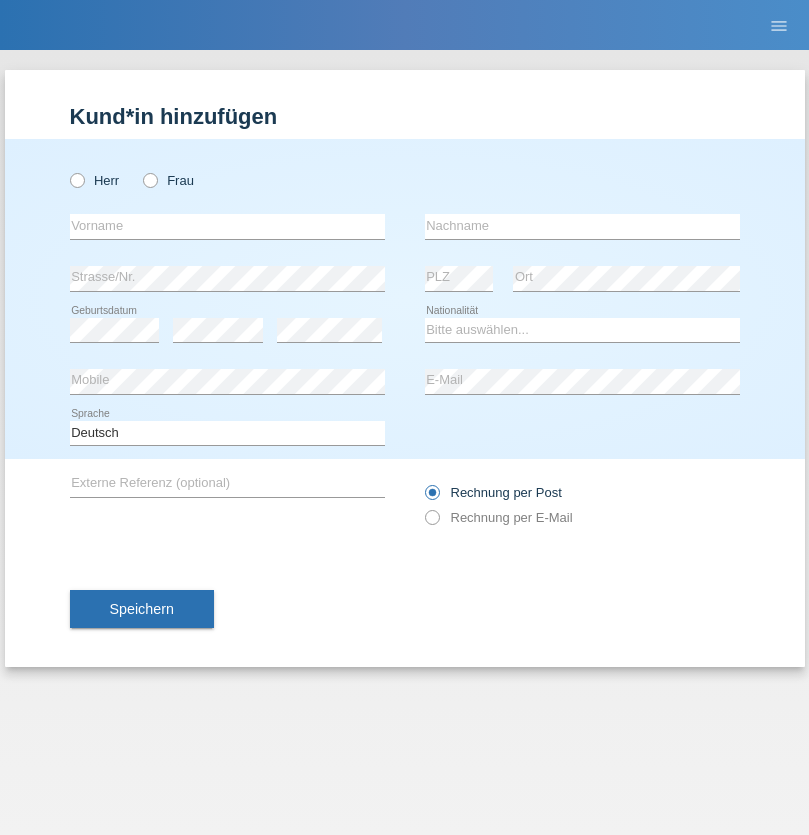 scroll, scrollTop: 0, scrollLeft: 0, axis: both 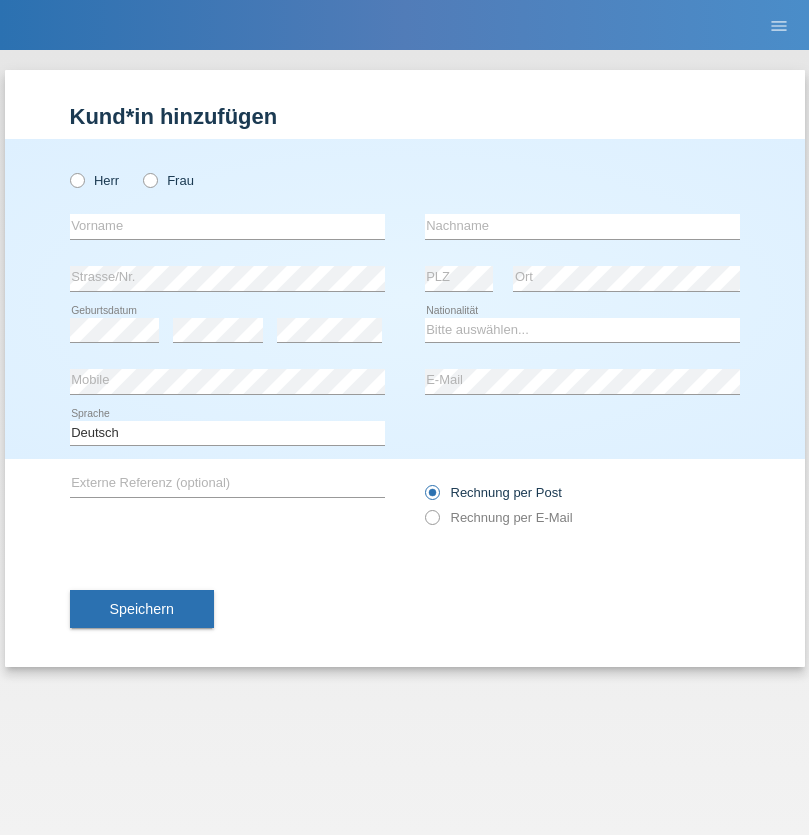 radio on "true" 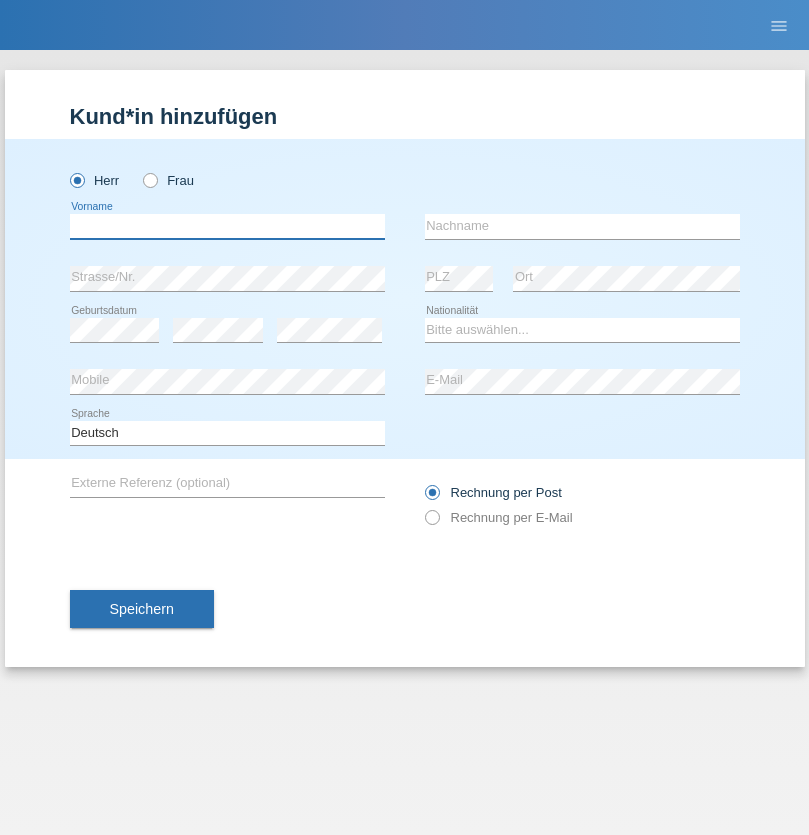 click at bounding box center (227, 226) 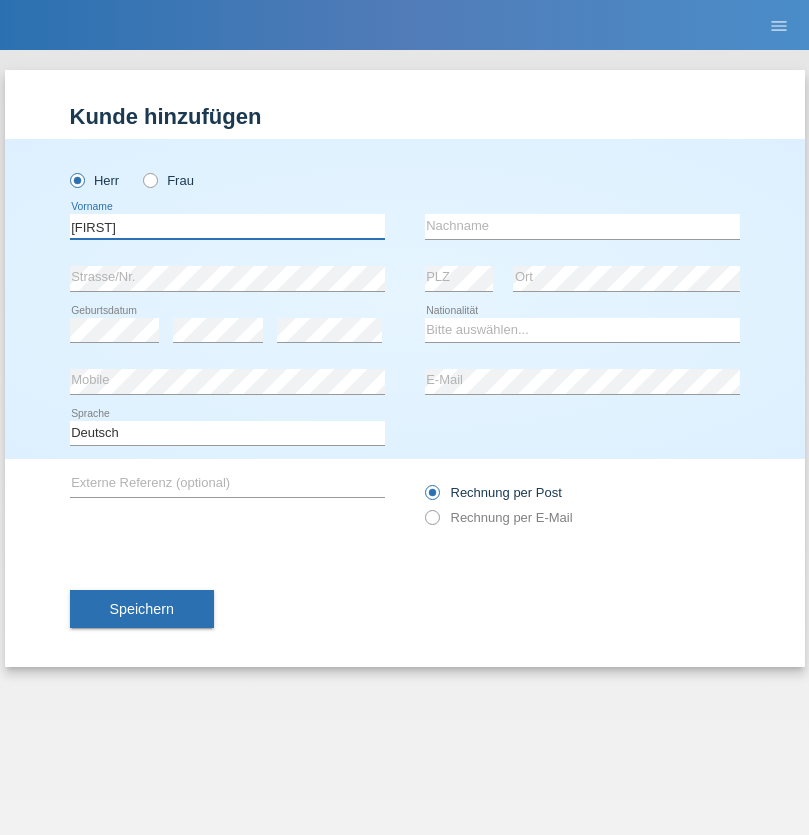 type on "[FIRST]" 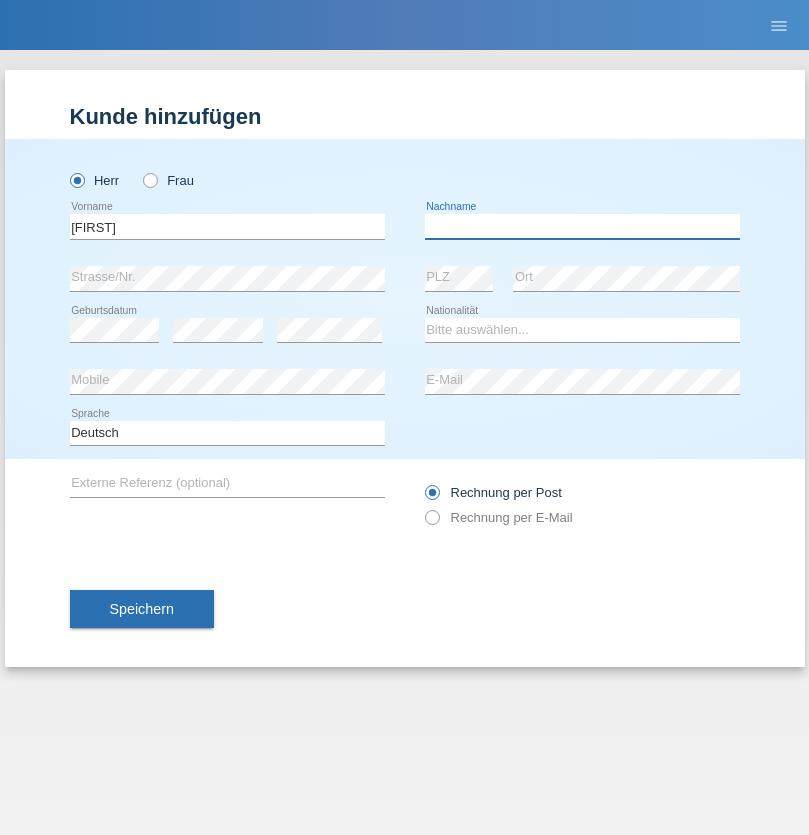 click at bounding box center (582, 226) 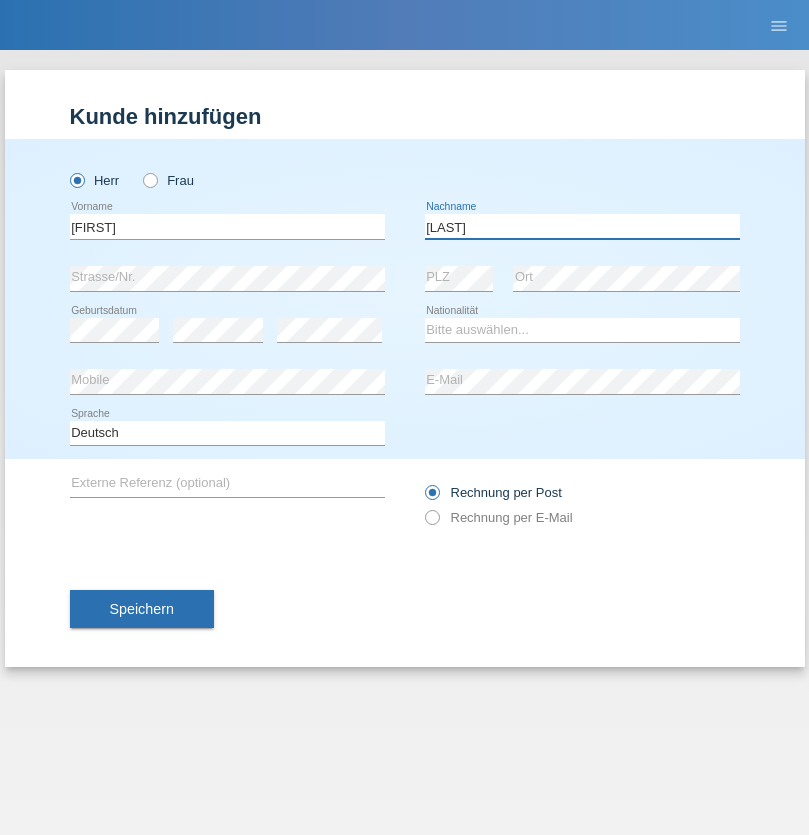 type on "[LAST]" 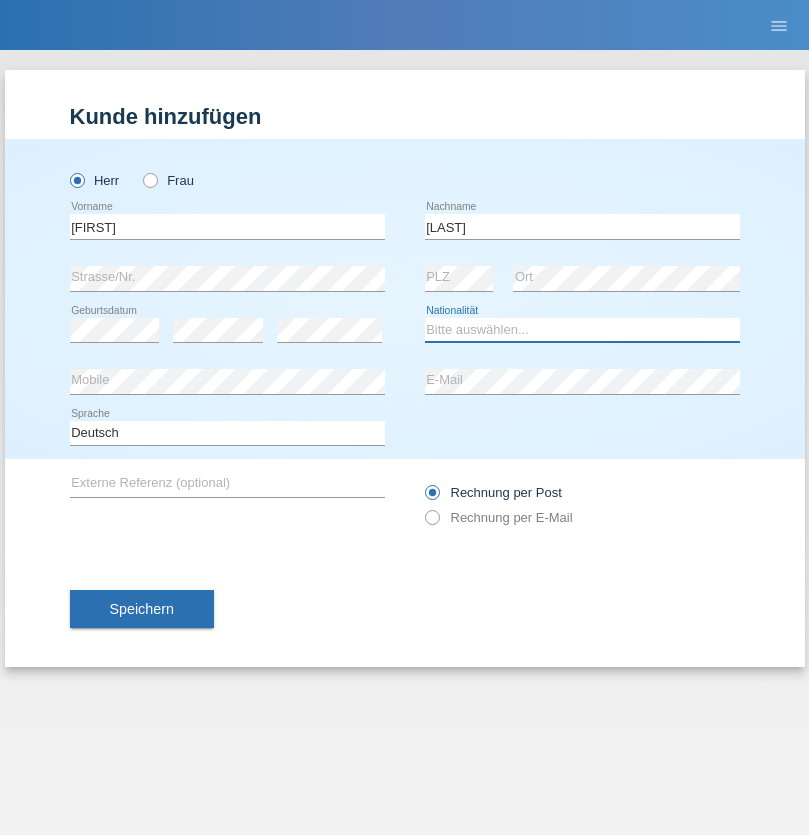 select on "CH" 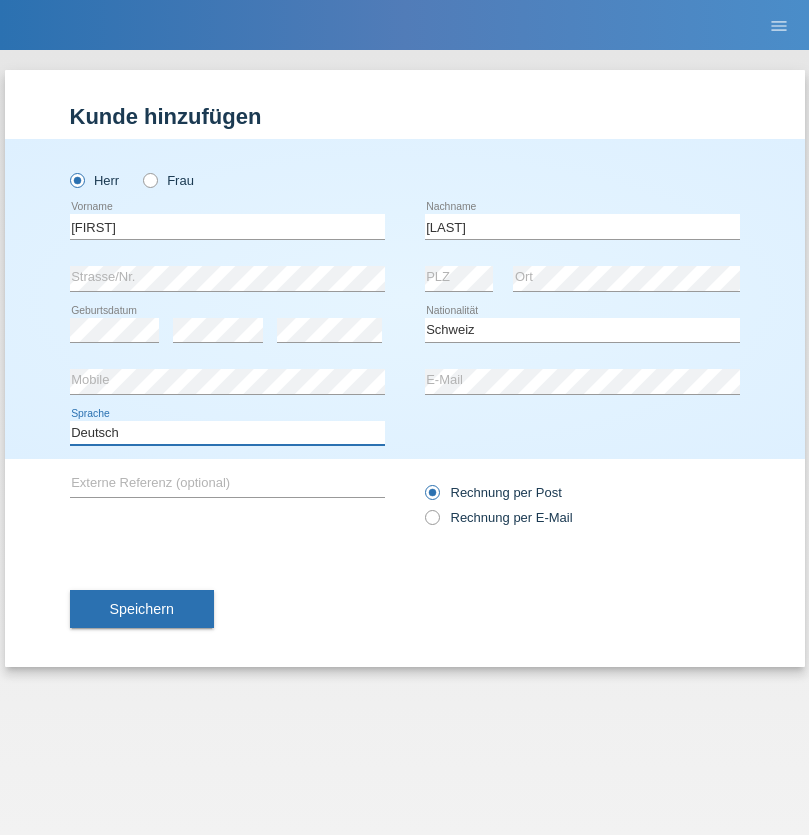select on "en" 